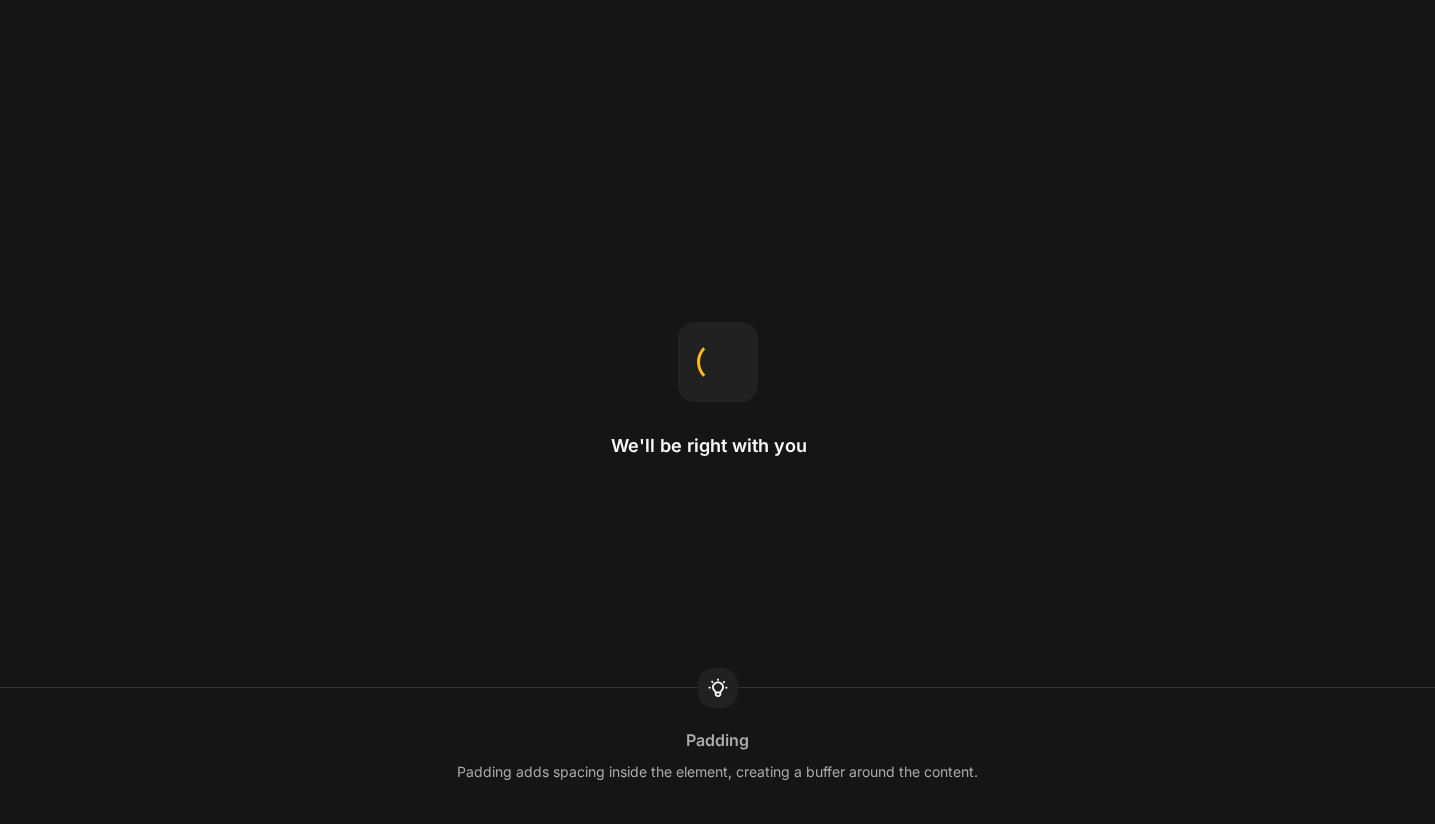 scroll, scrollTop: 0, scrollLeft: 0, axis: both 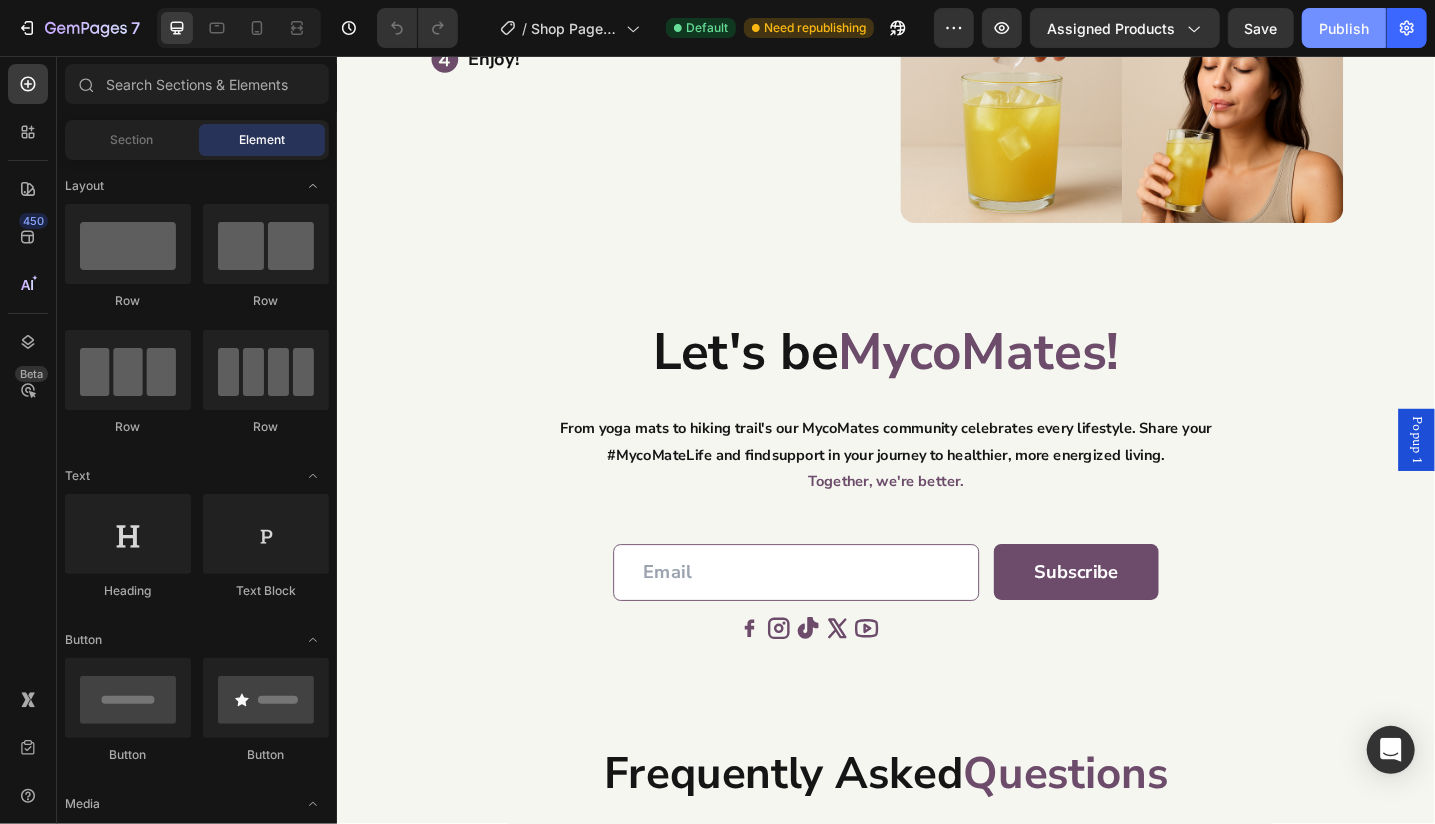 click on "Publish" at bounding box center (1344, 28) 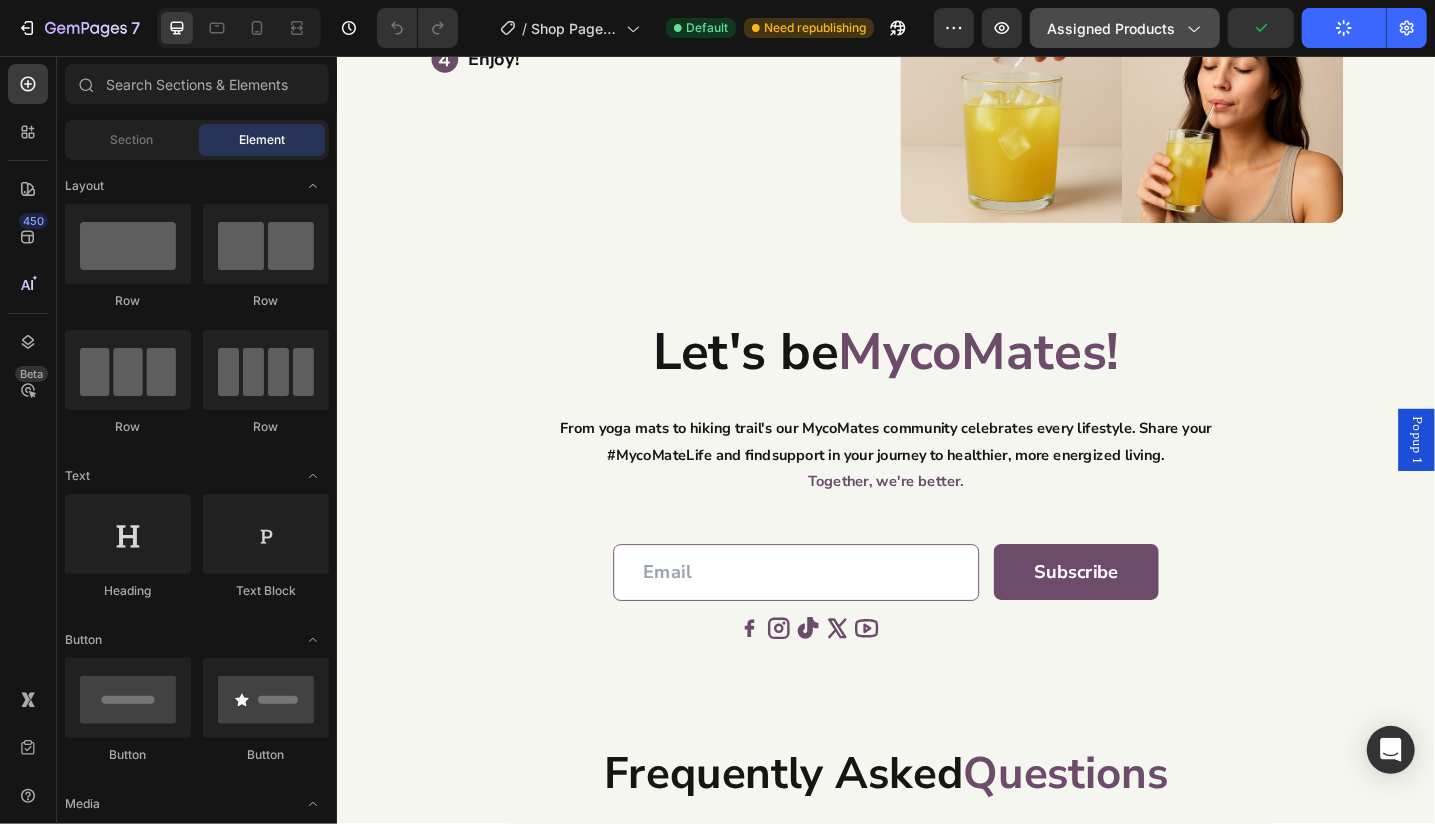 click on "Assigned Products" 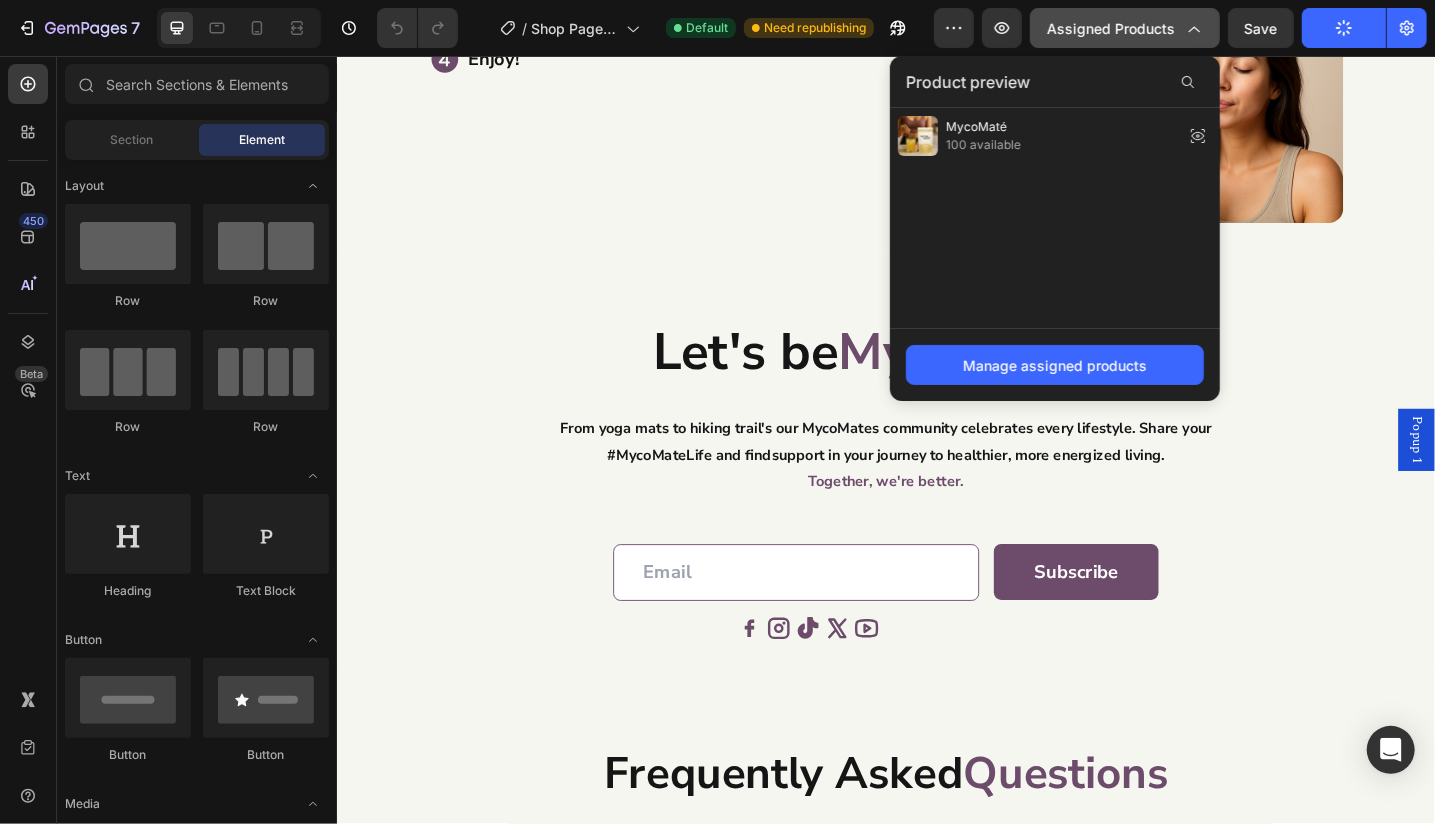 click on "Assigned Products" 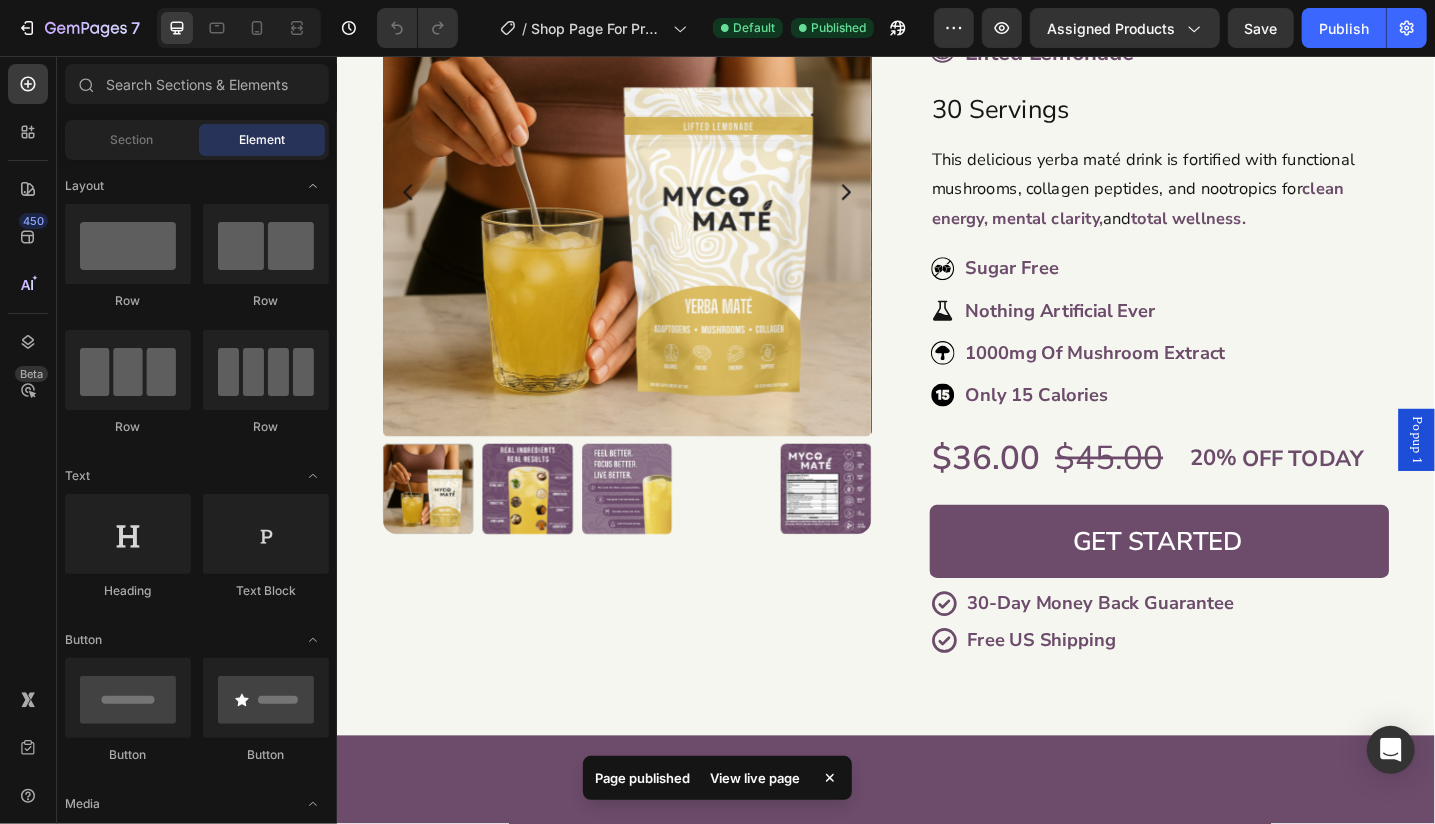 scroll, scrollTop: 0, scrollLeft: 0, axis: both 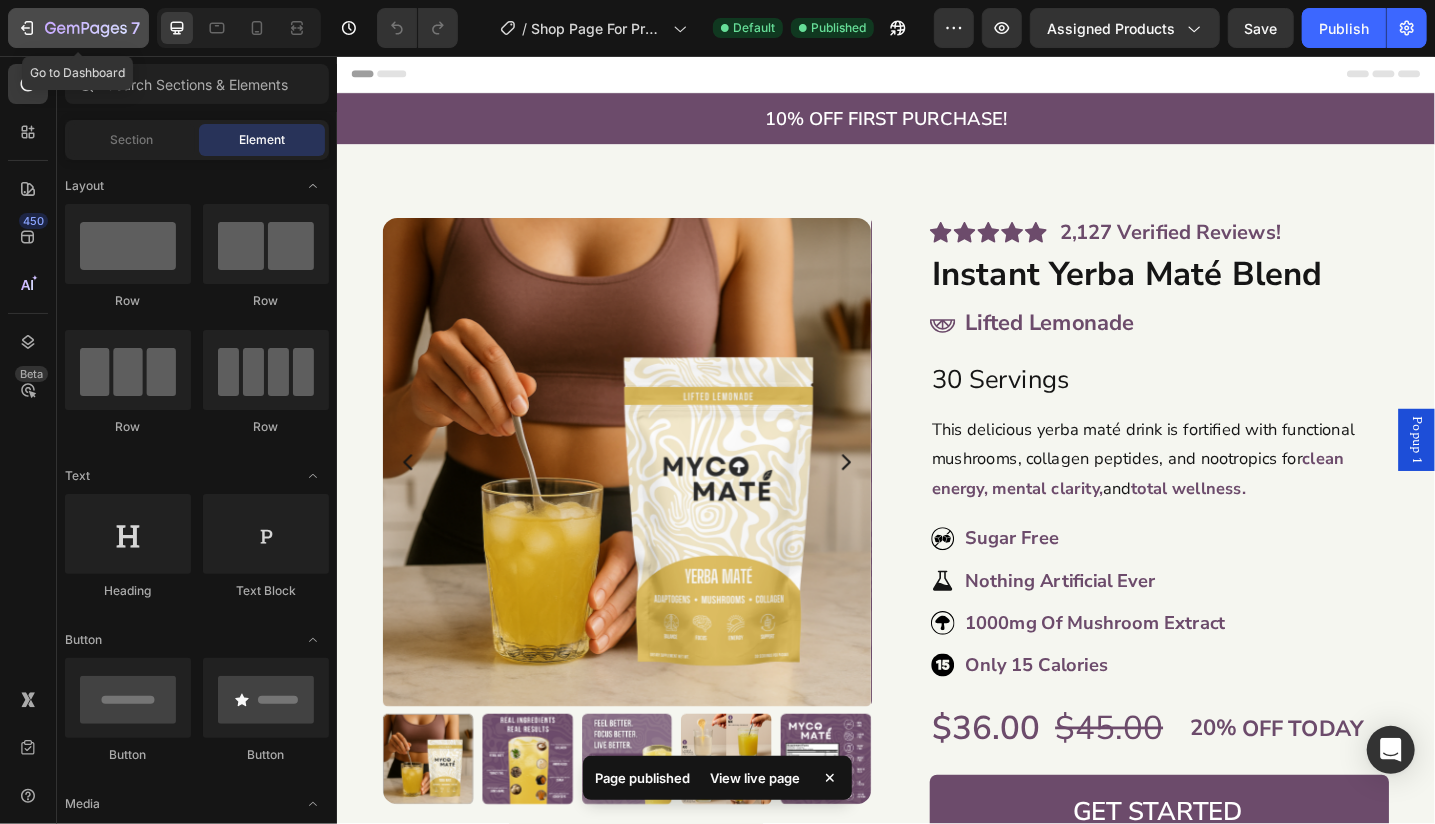click on "7" 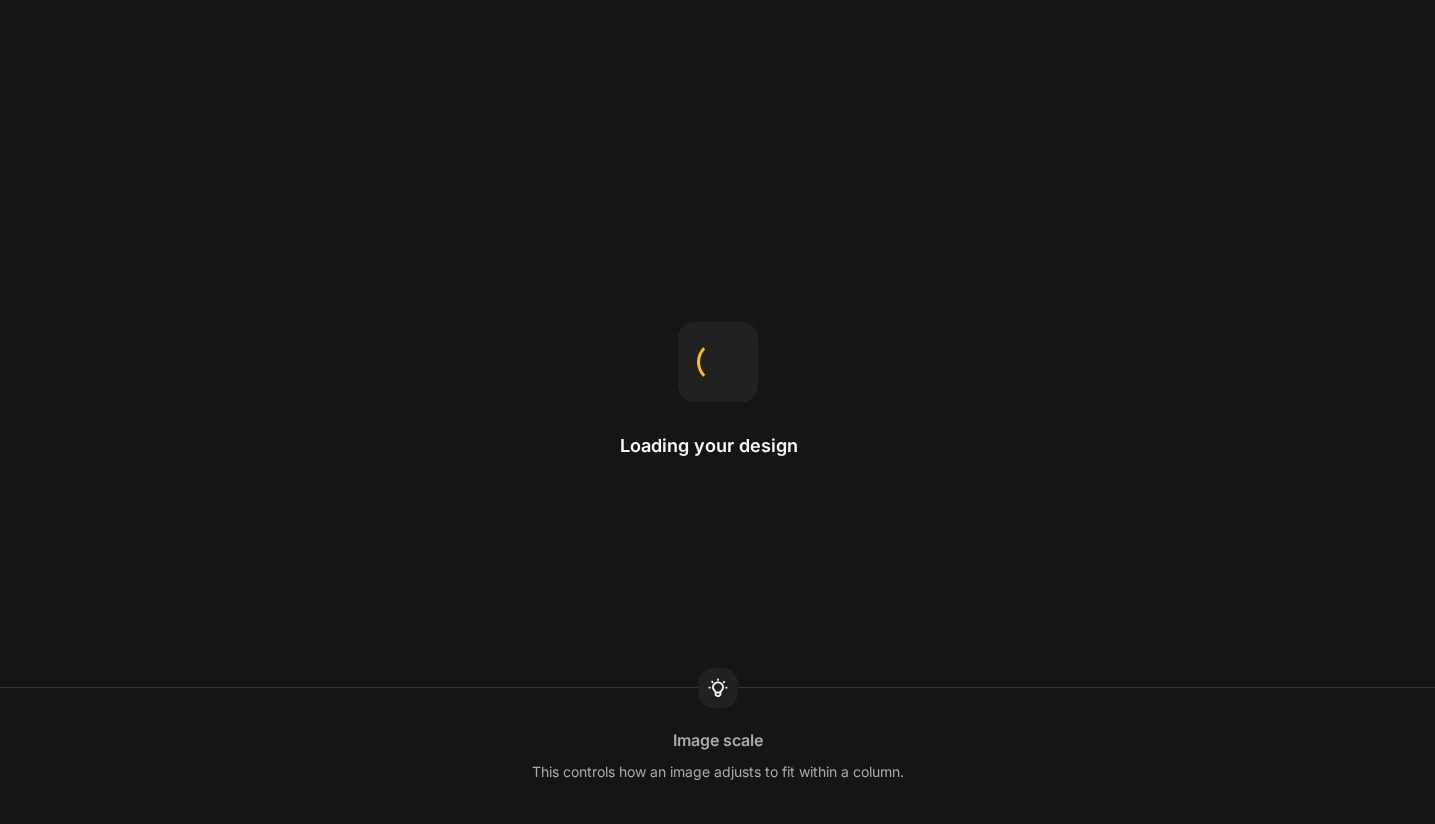 scroll, scrollTop: 0, scrollLeft: 0, axis: both 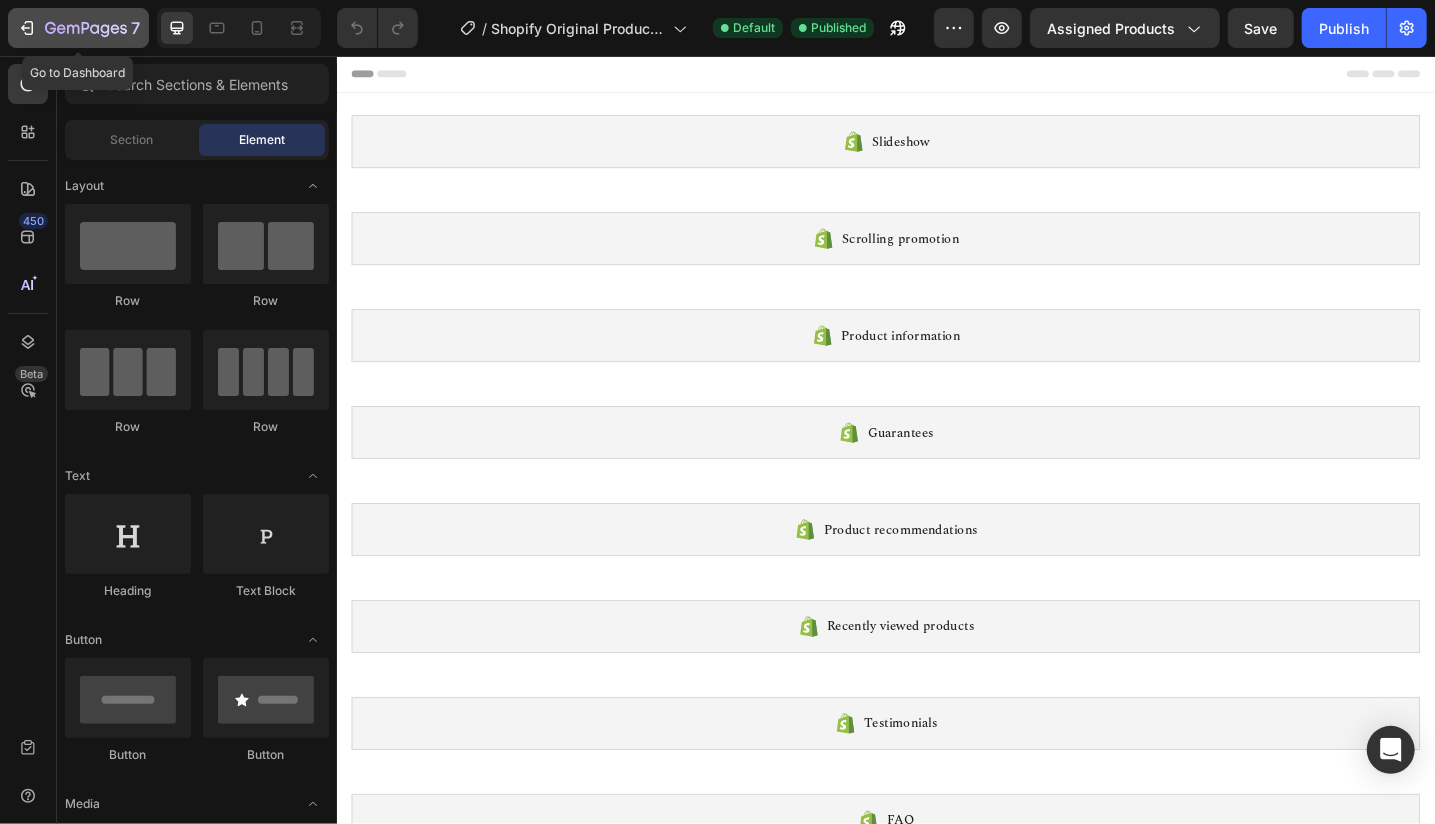 click 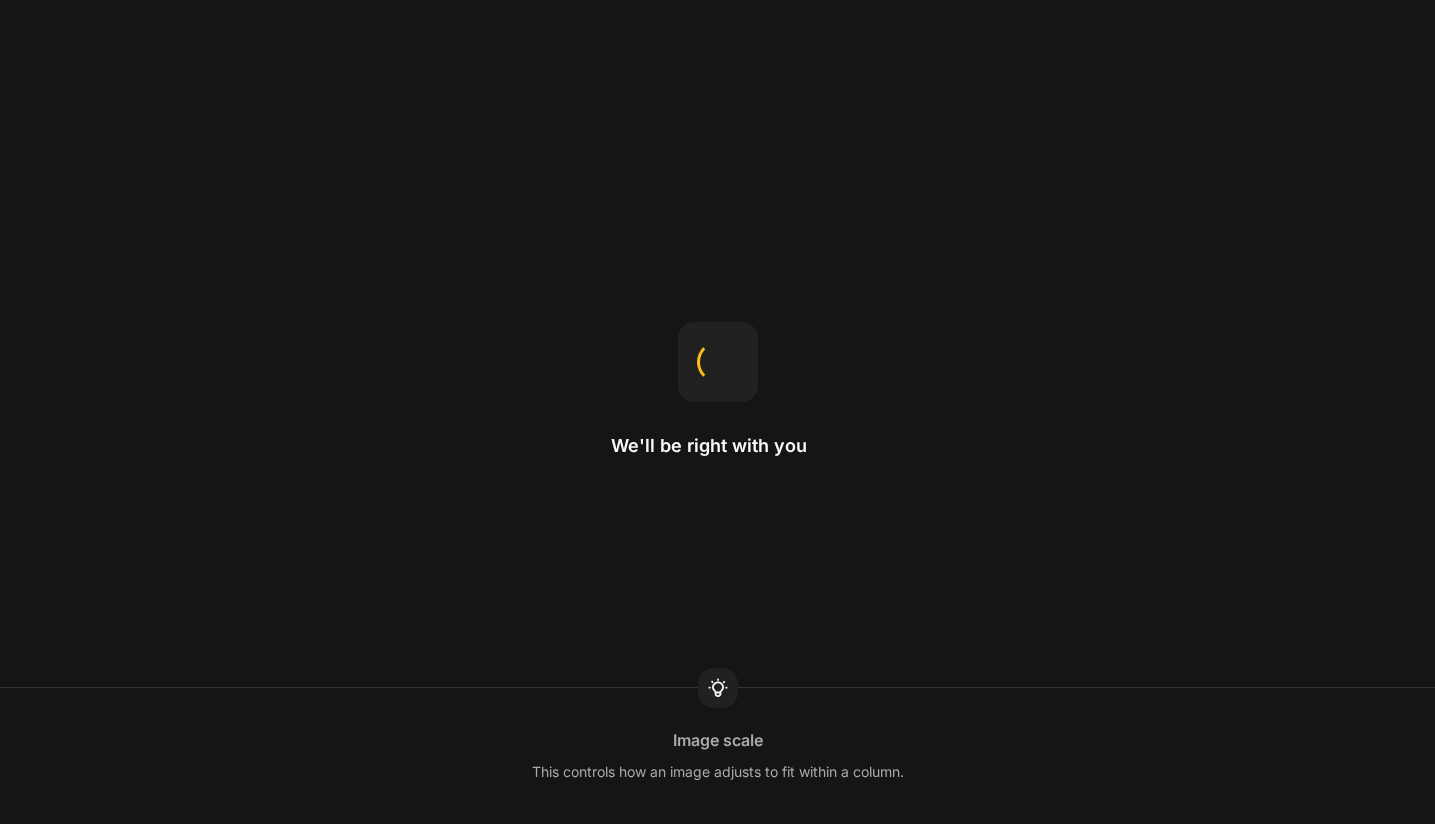 scroll, scrollTop: 0, scrollLeft: 0, axis: both 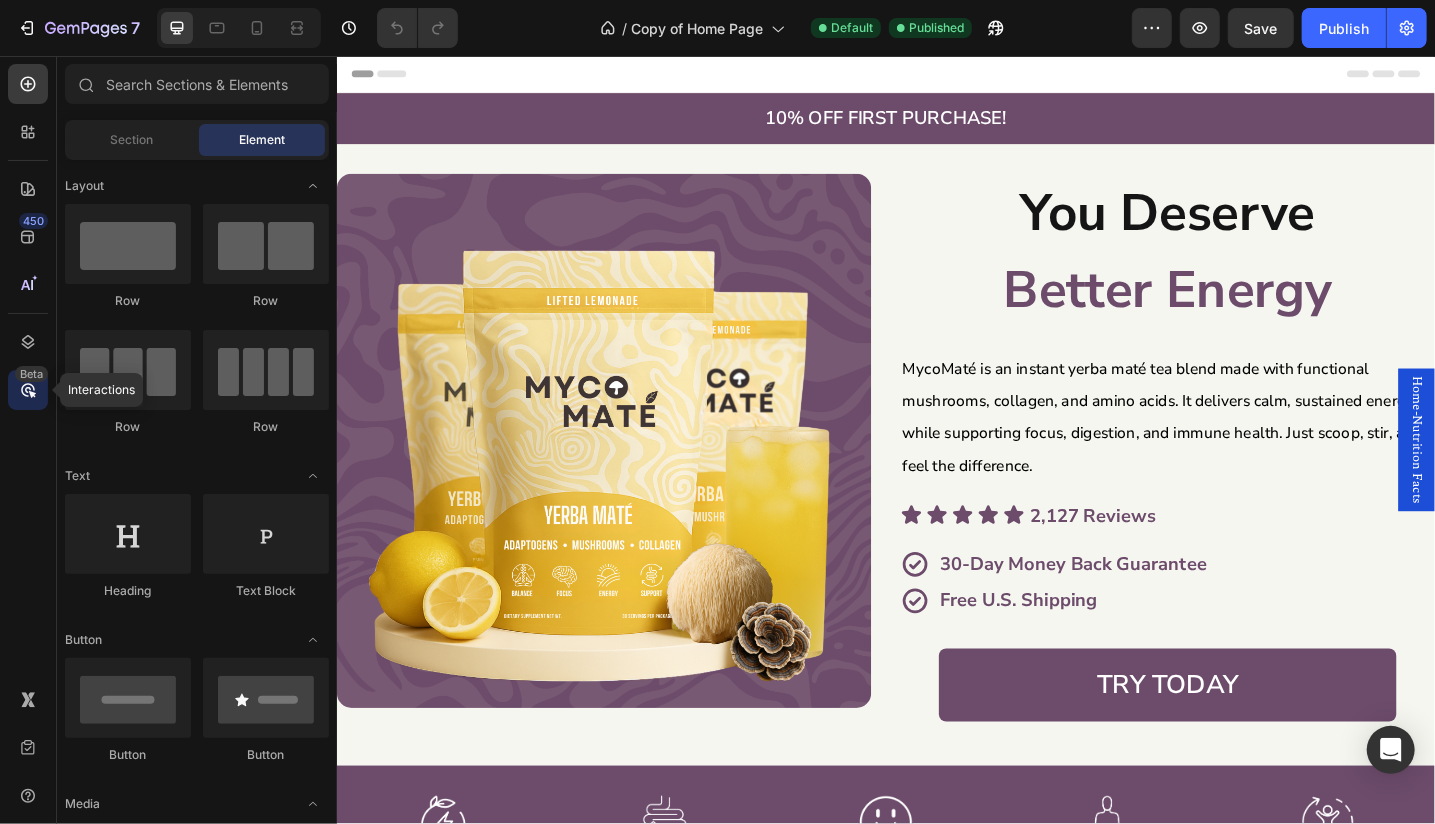 click 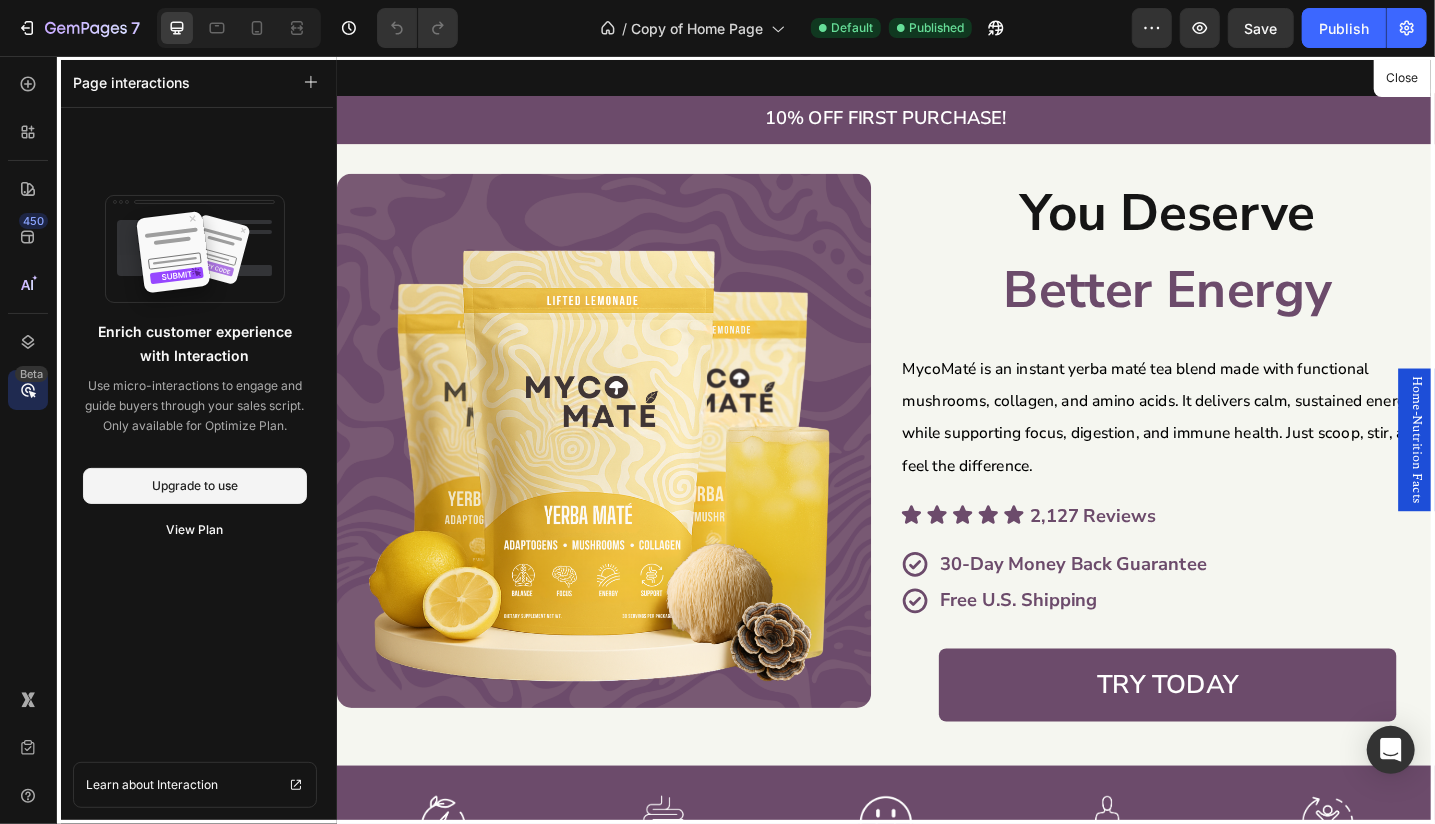 click 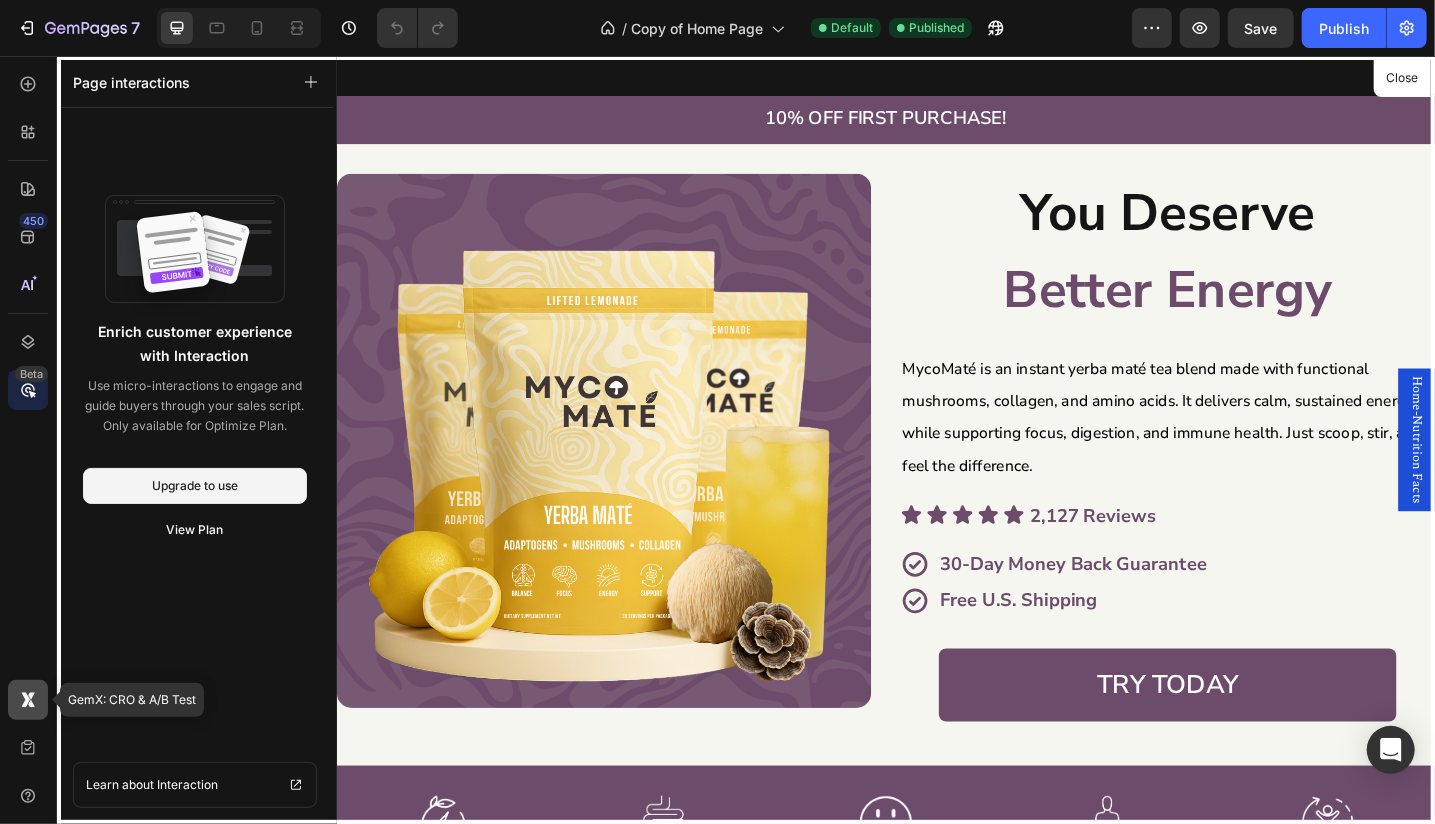 click 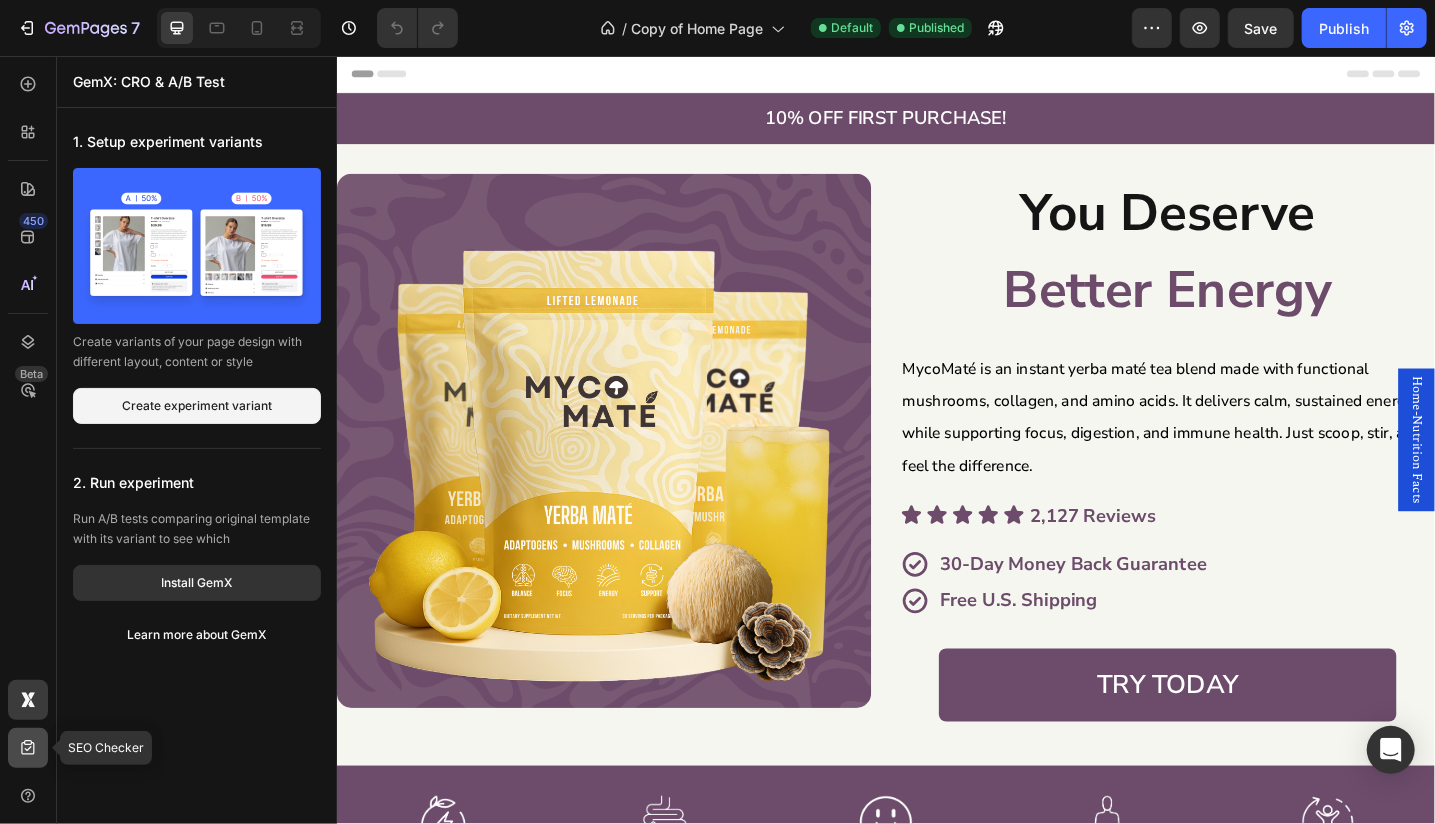 click 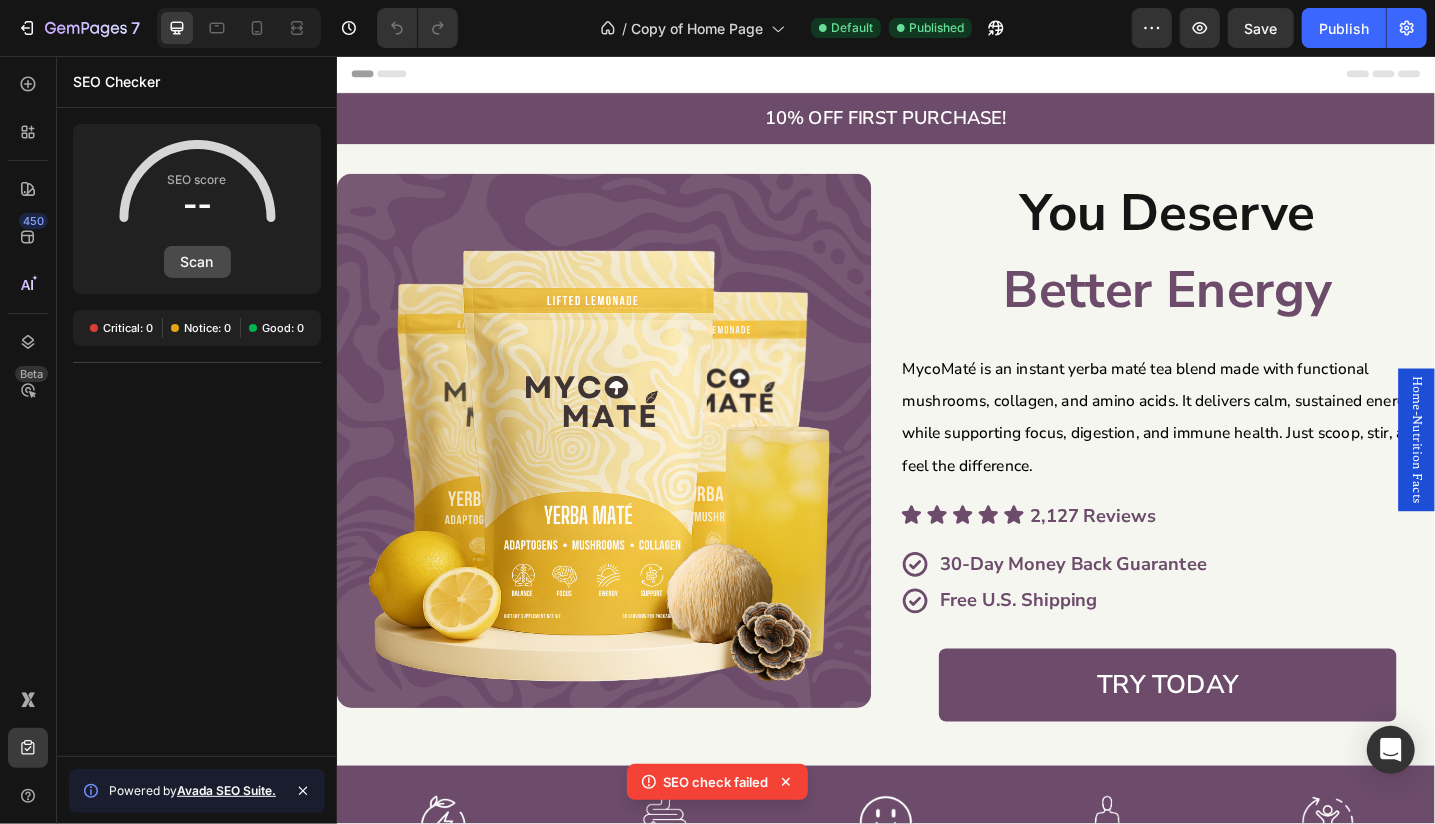 click on "Scan" at bounding box center [197, 262] 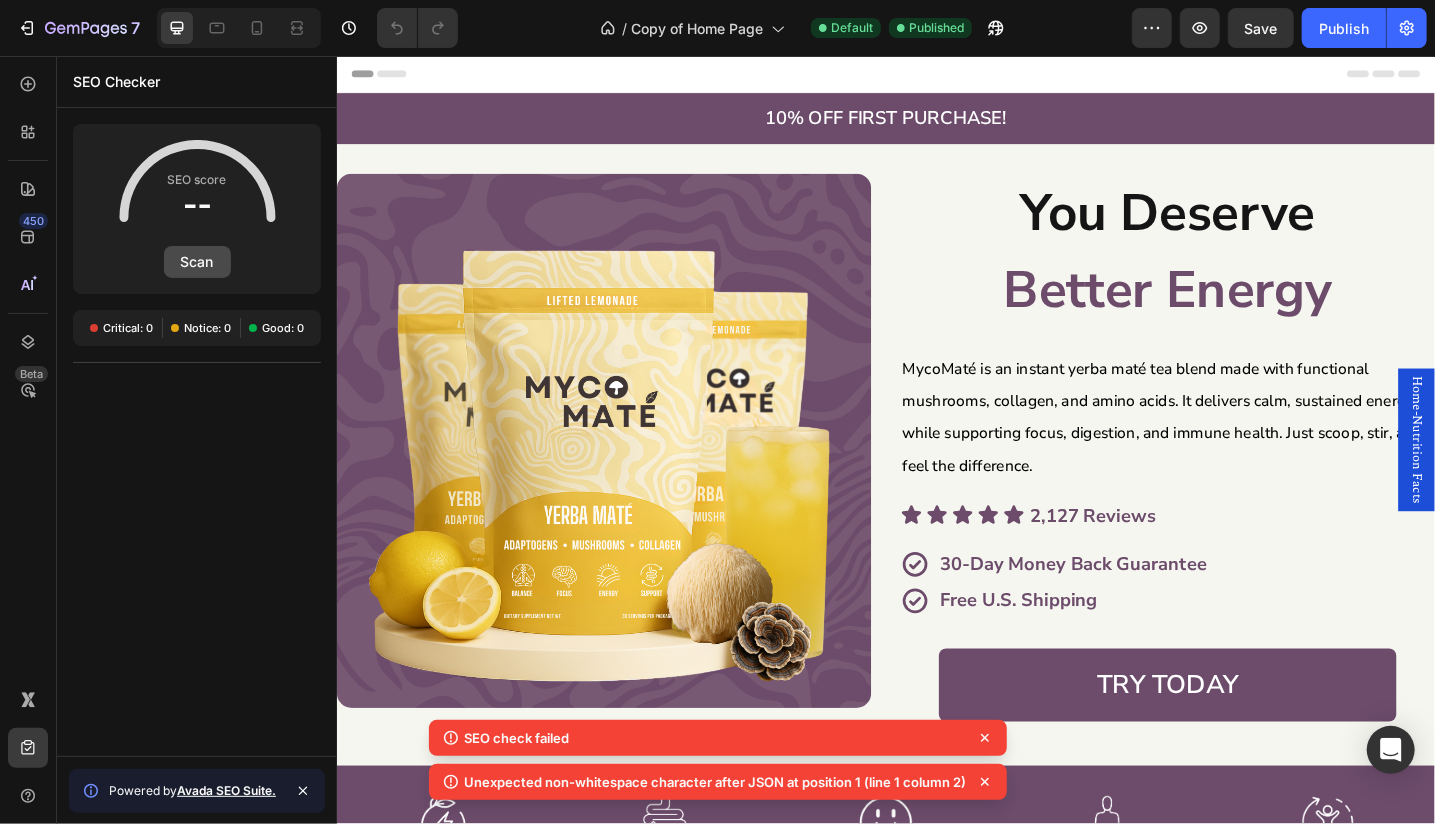 click on "Scan" at bounding box center [197, 262] 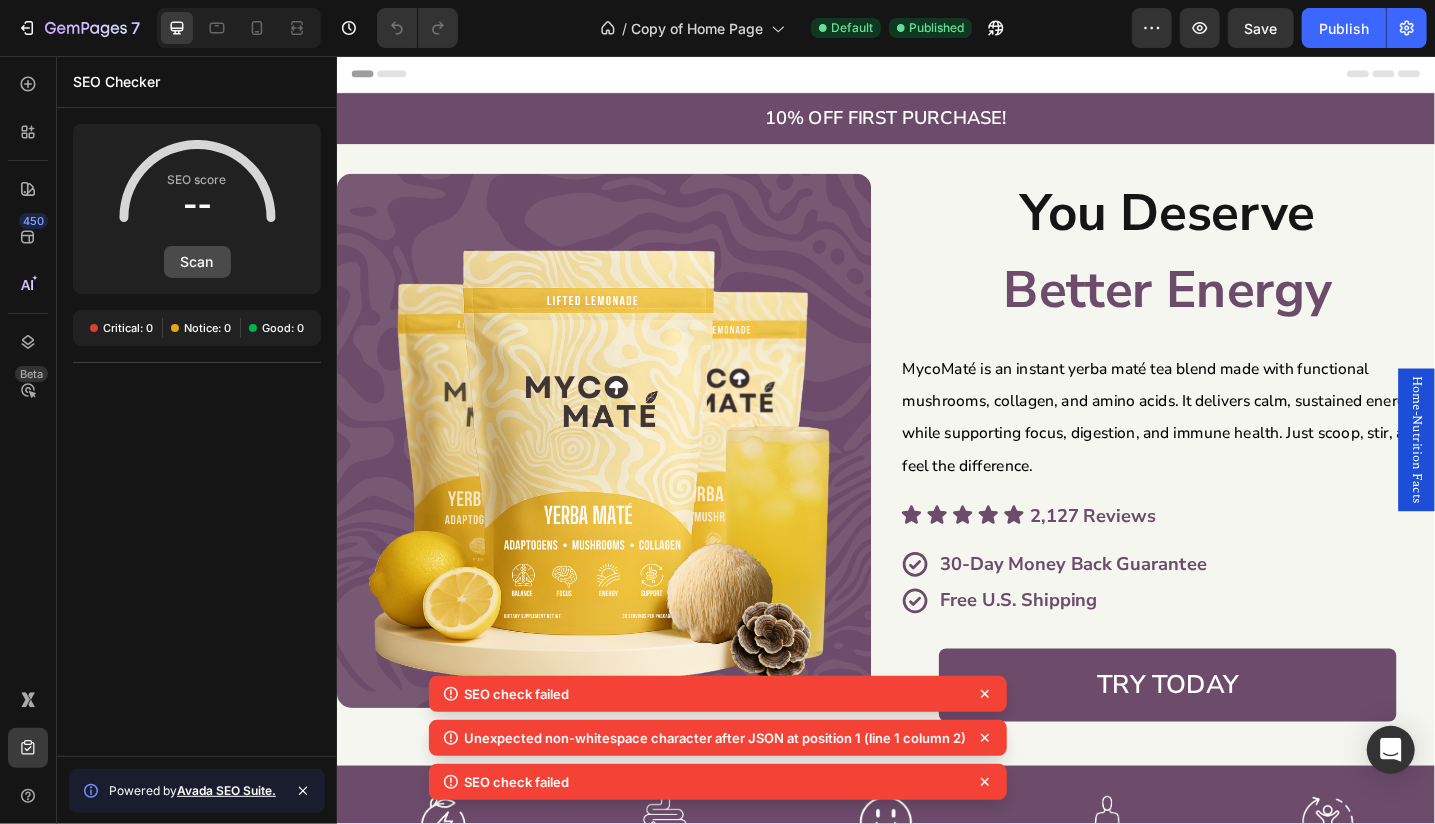click on "Scan" at bounding box center [197, 262] 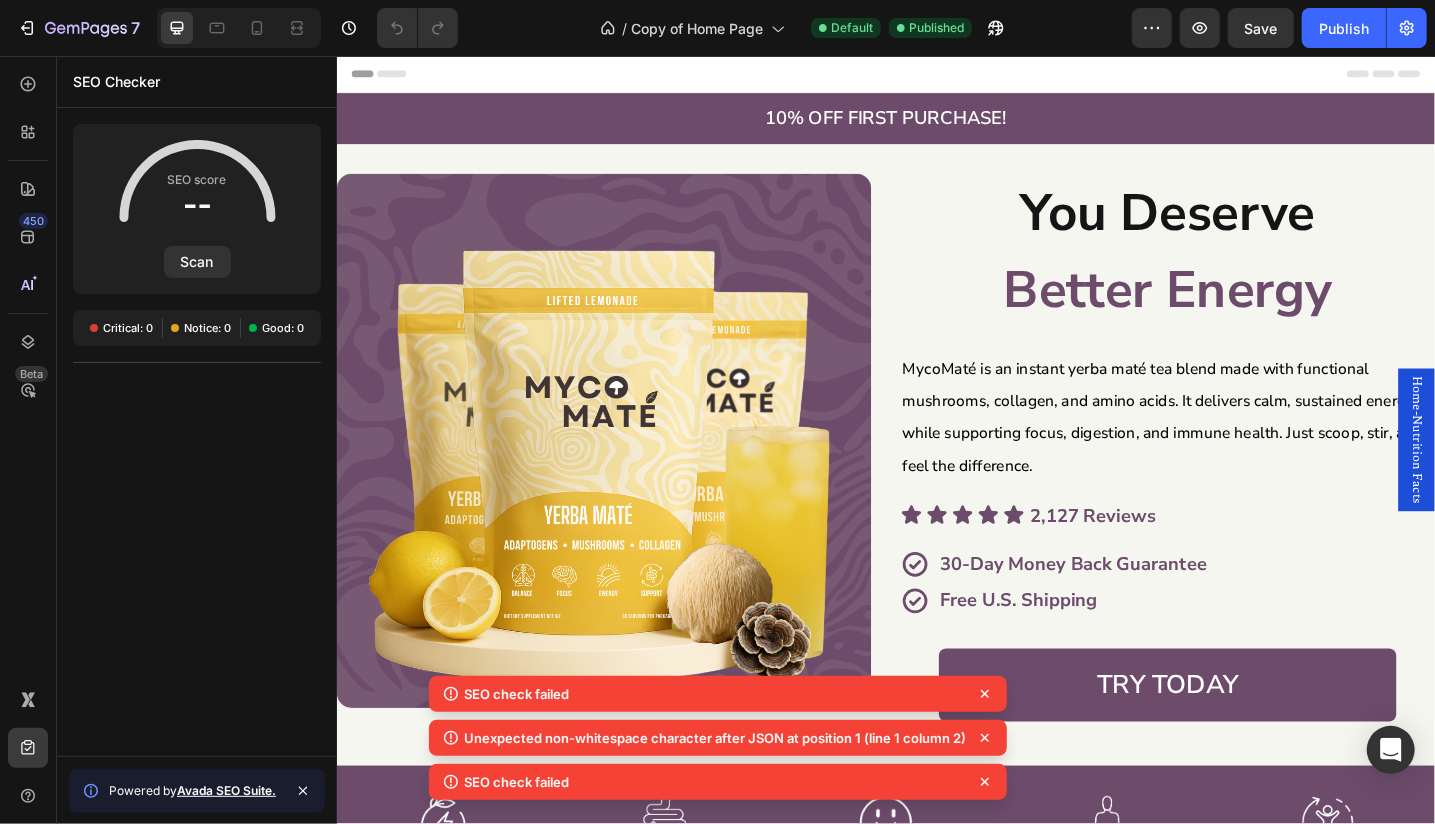 click 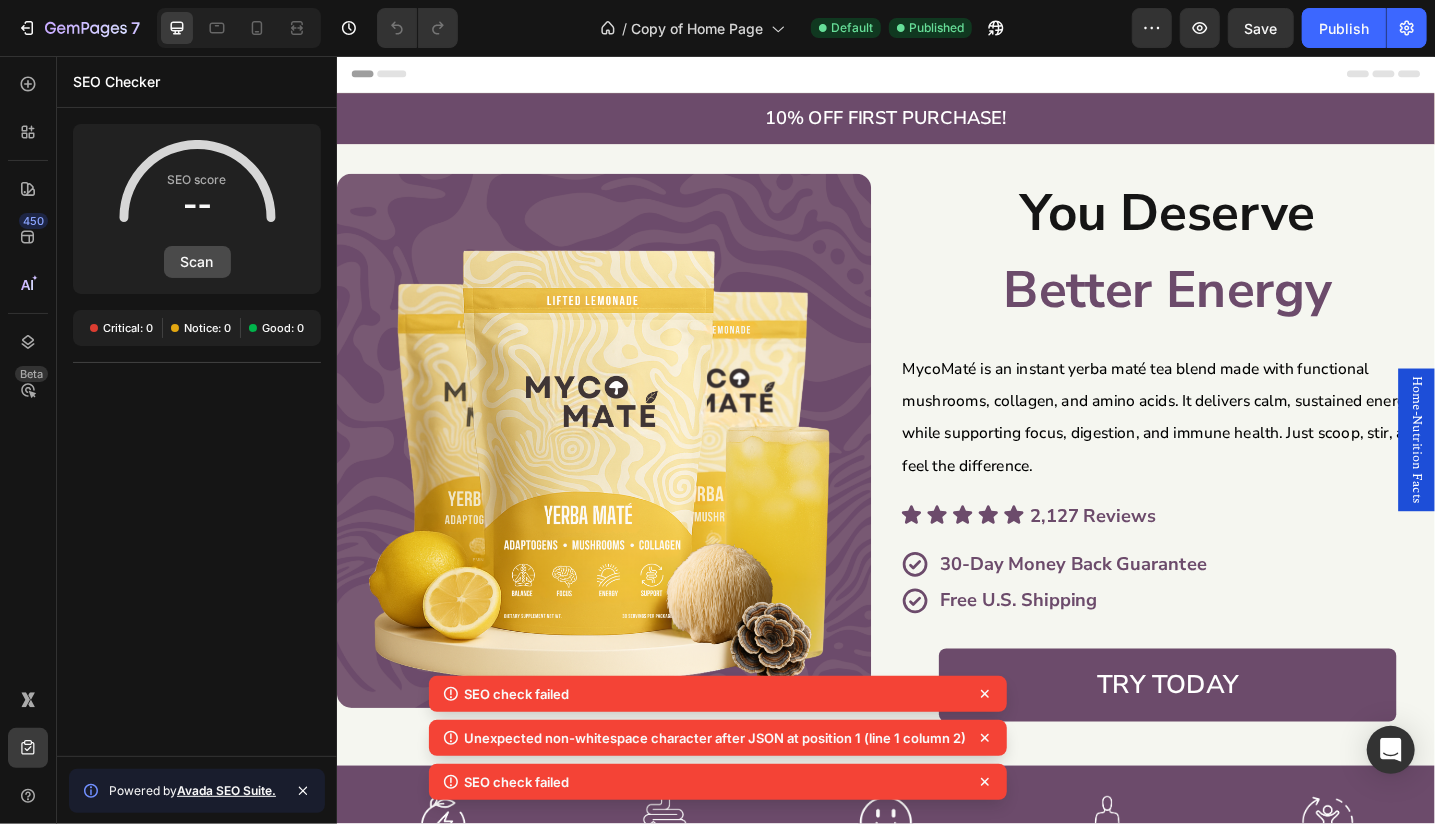 click on "Scan" at bounding box center (197, 262) 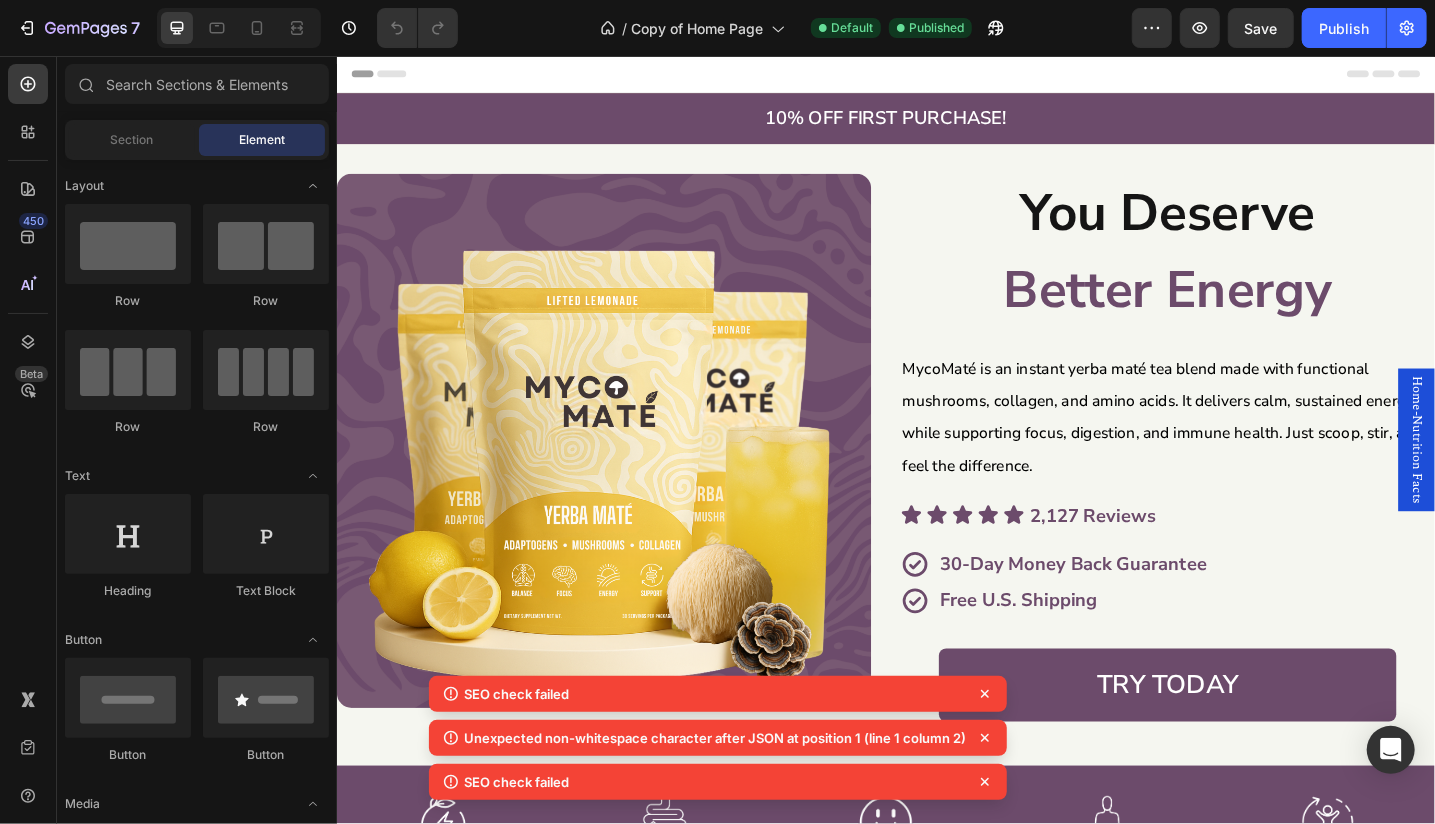 click on "Header" at bounding box center (936, 75) 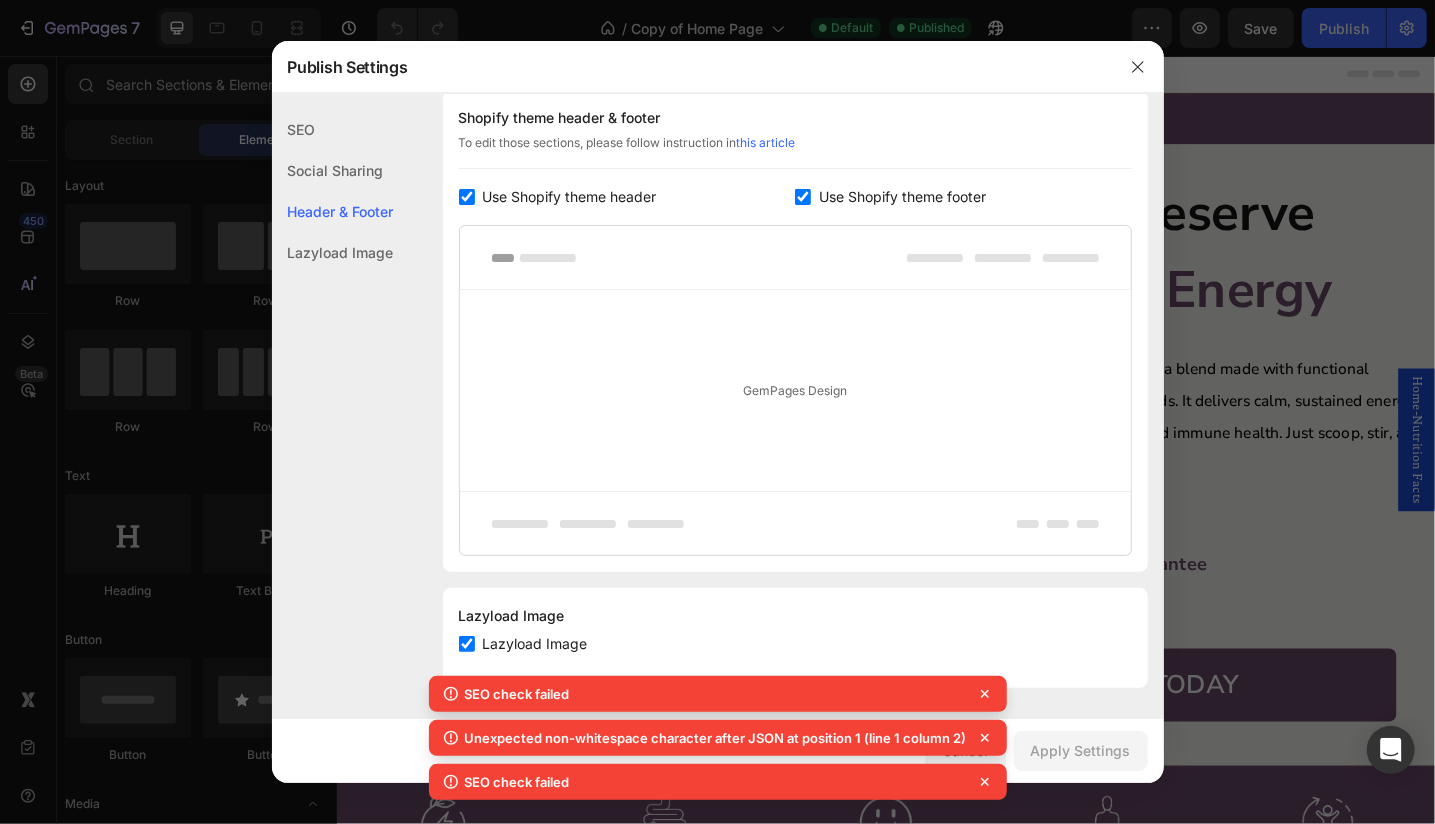 scroll, scrollTop: 0, scrollLeft: 0, axis: both 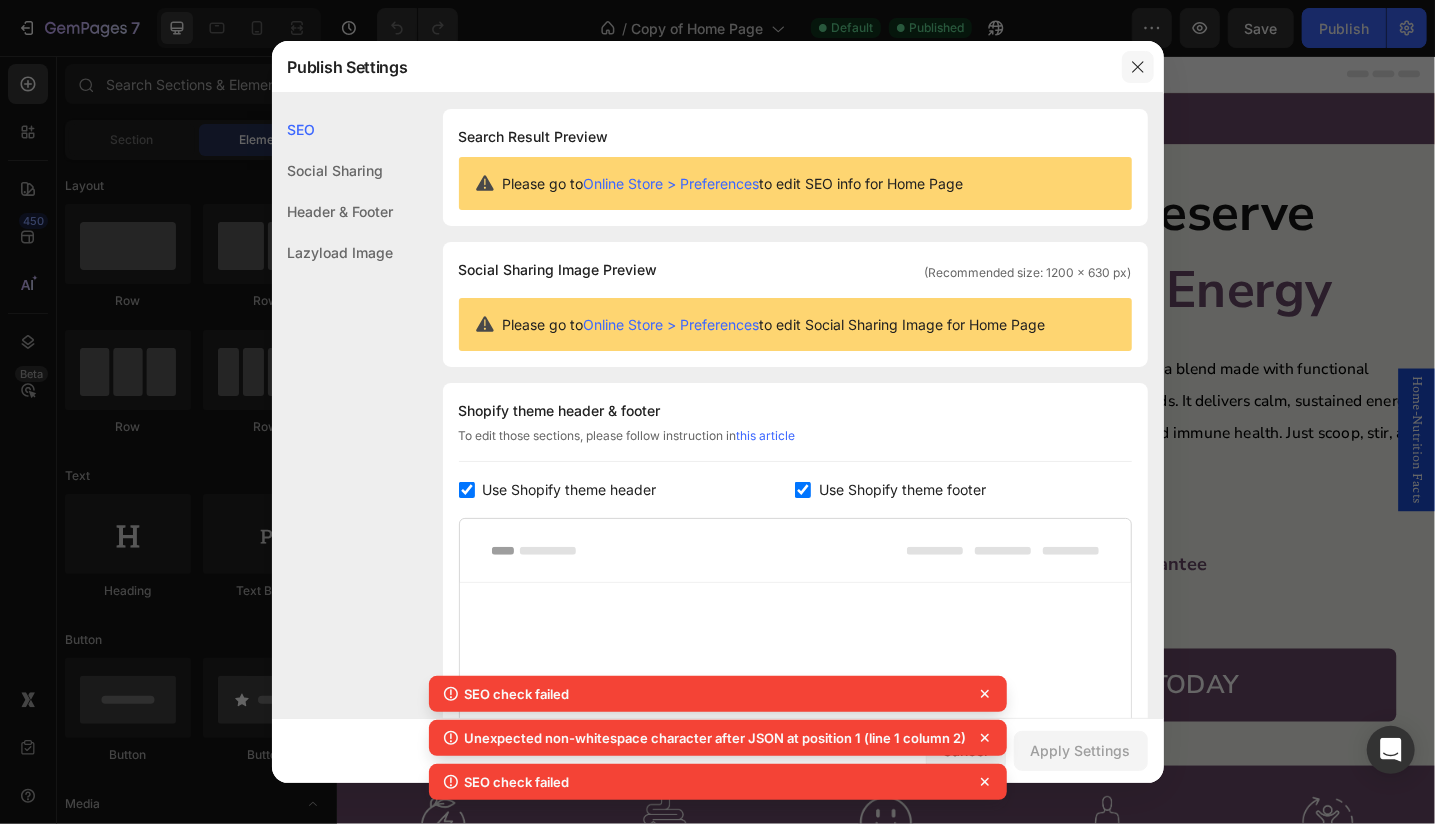 click 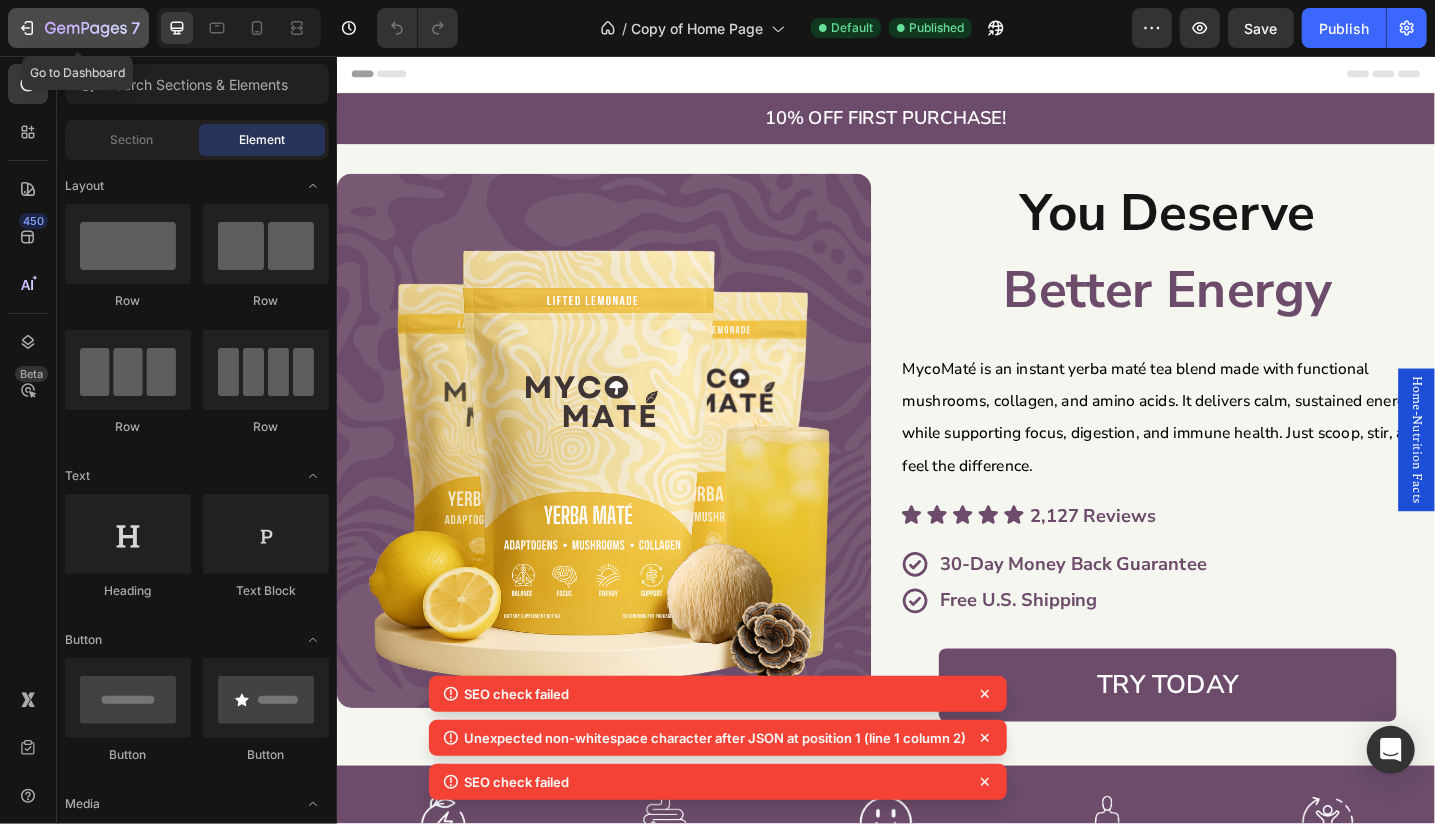 click 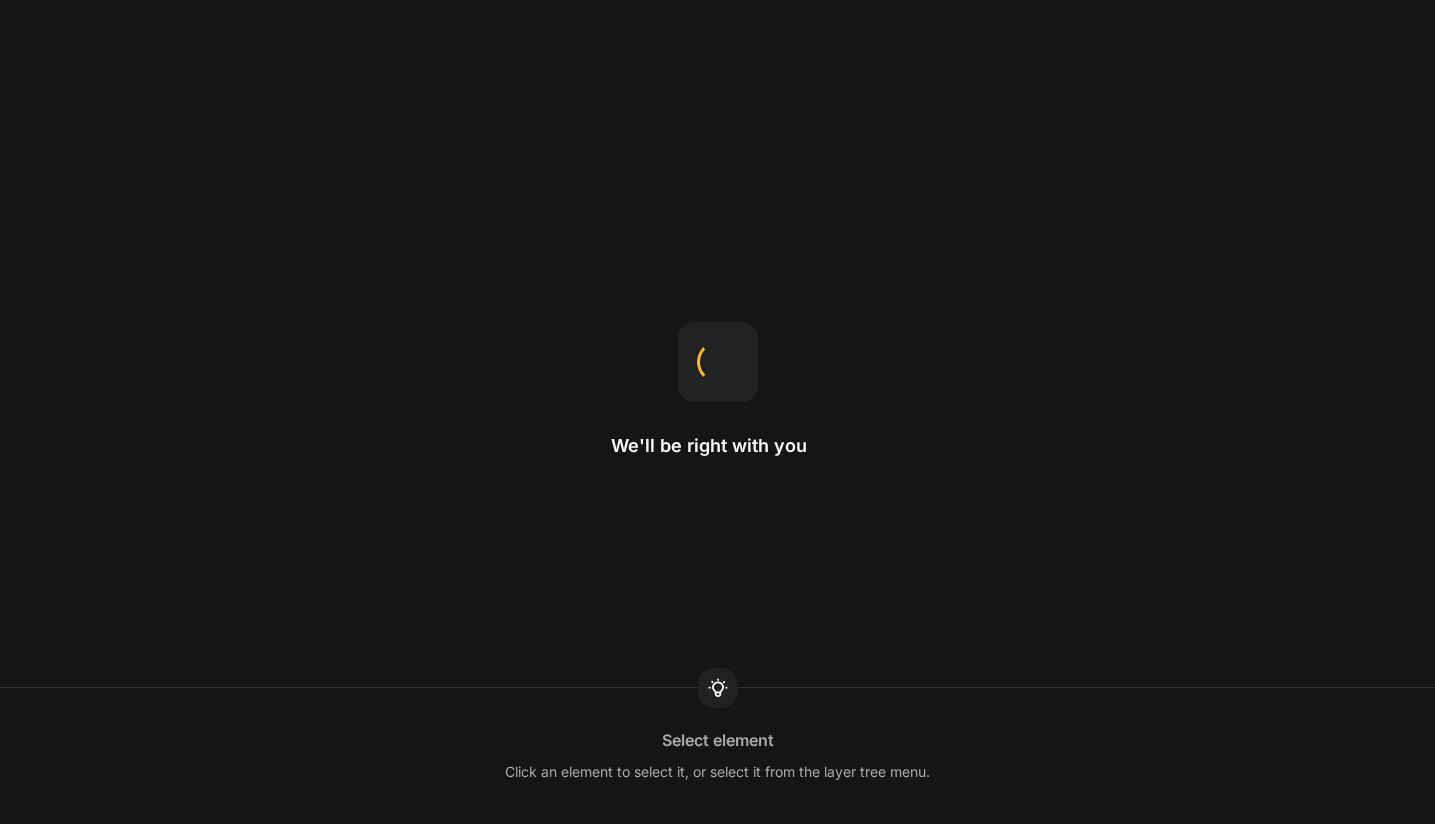 scroll, scrollTop: 0, scrollLeft: 0, axis: both 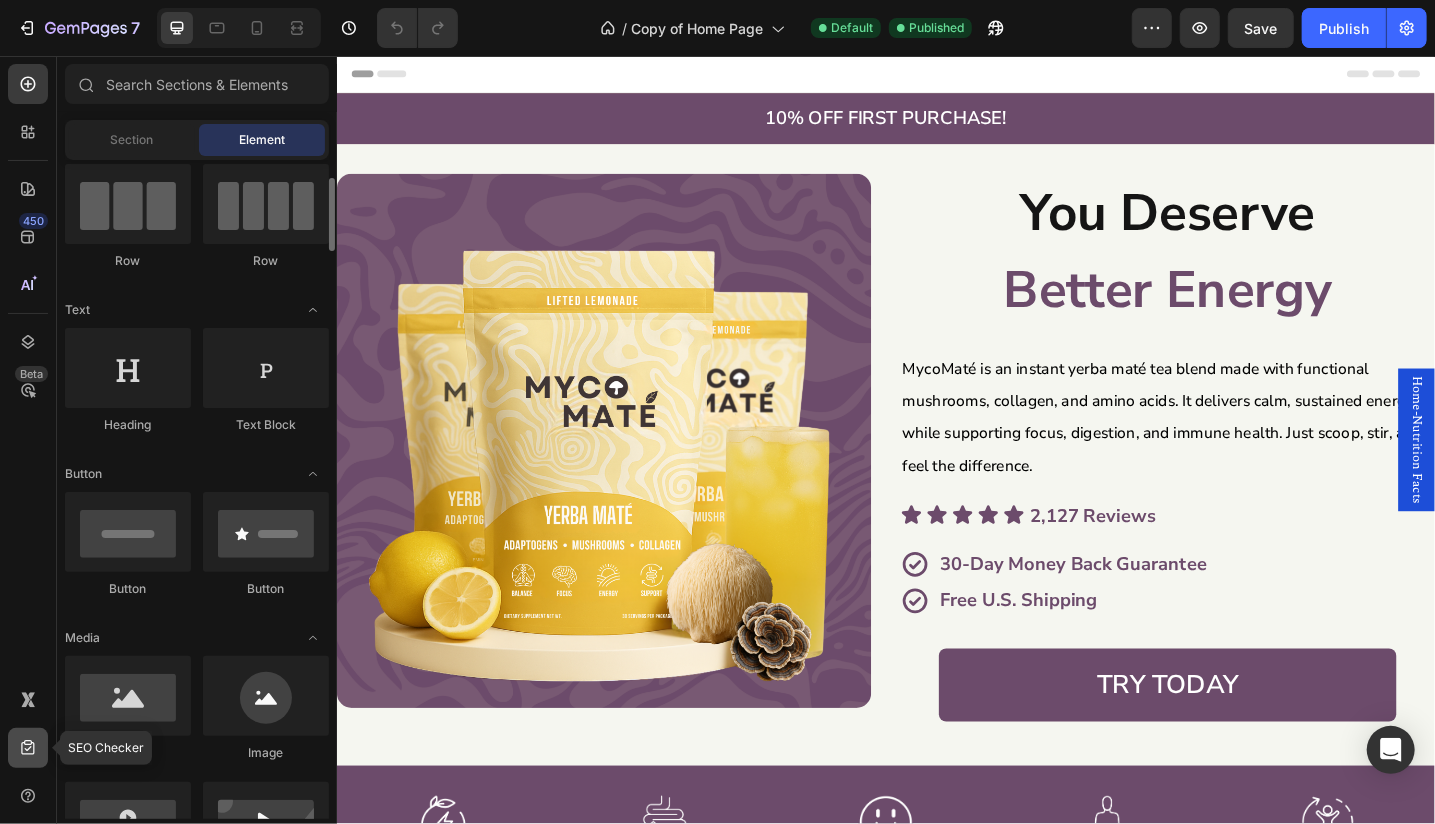 click 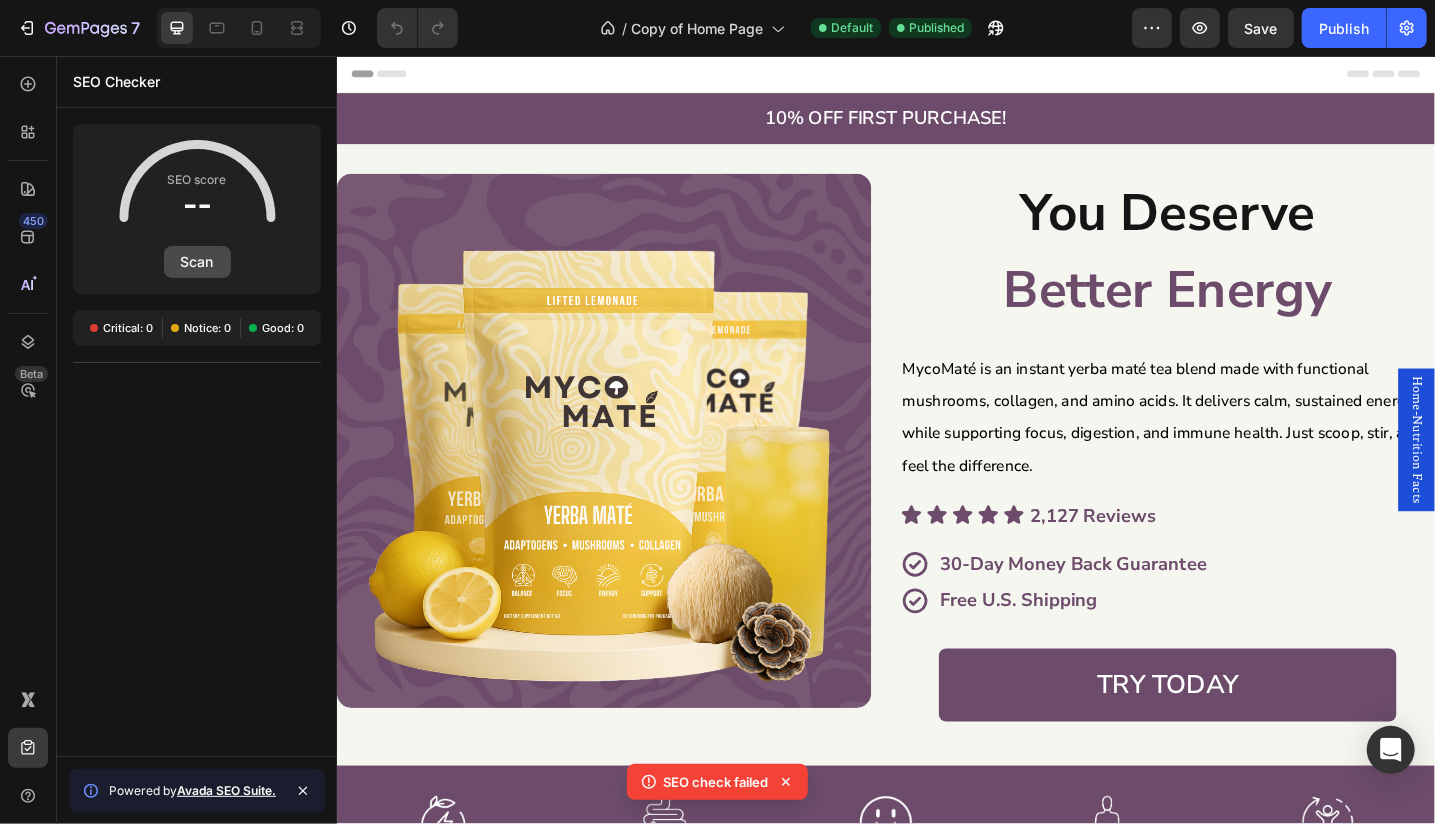click on "Scan" at bounding box center (197, 262) 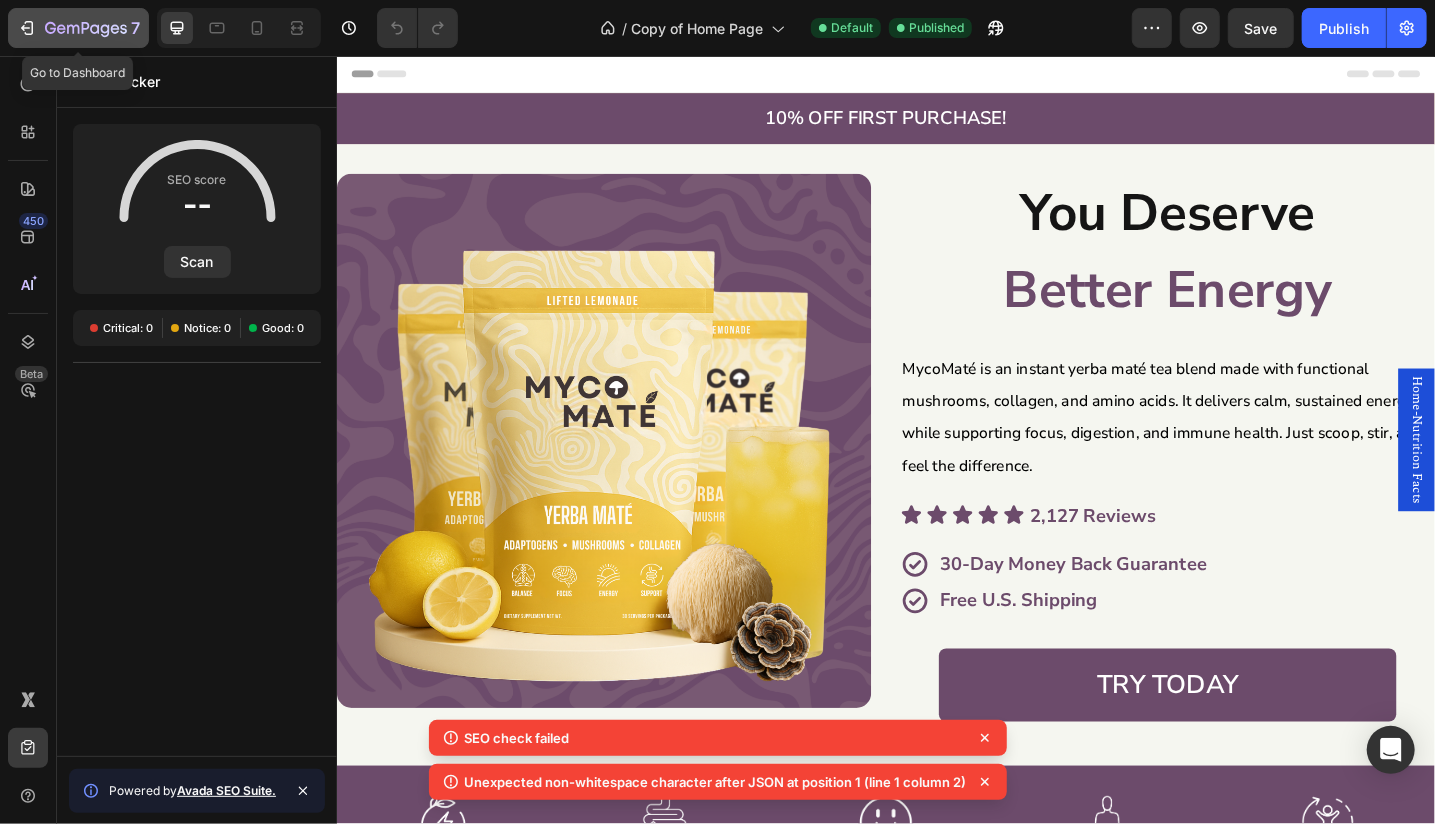 click 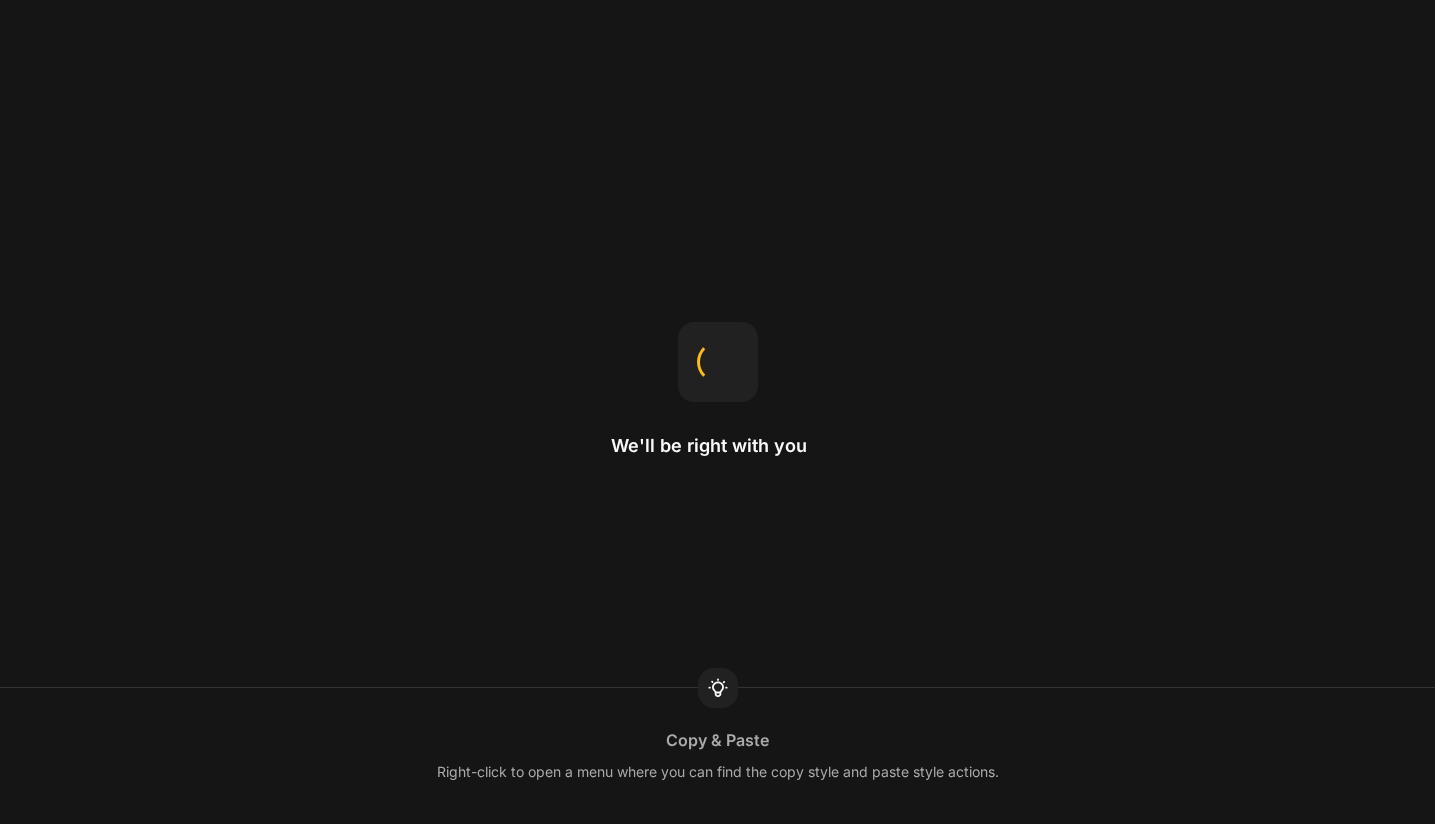 scroll, scrollTop: 0, scrollLeft: 0, axis: both 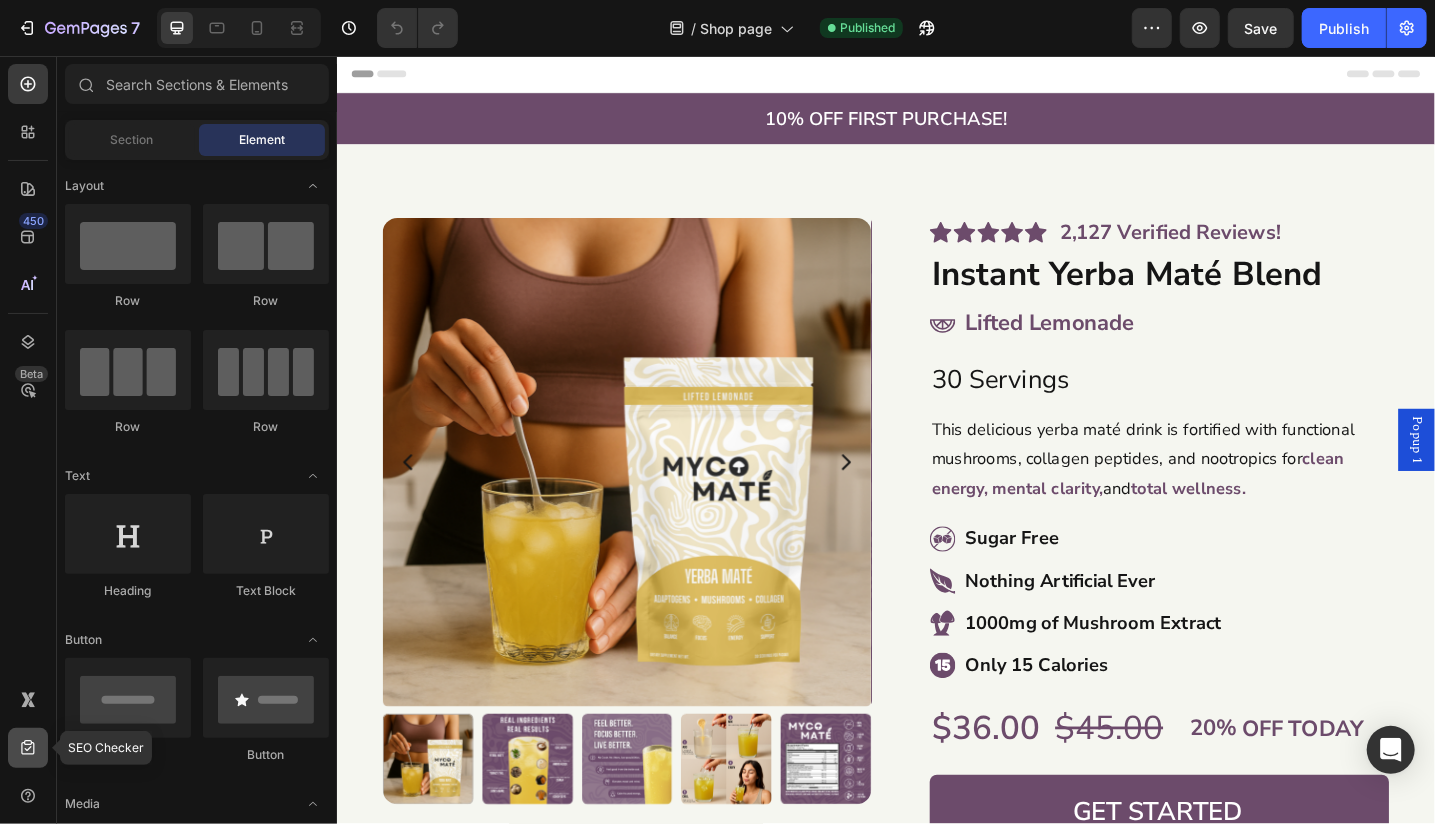 drag, startPoint x: 0, startPoint y: 0, endPoint x: 14, endPoint y: 749, distance: 749.13086 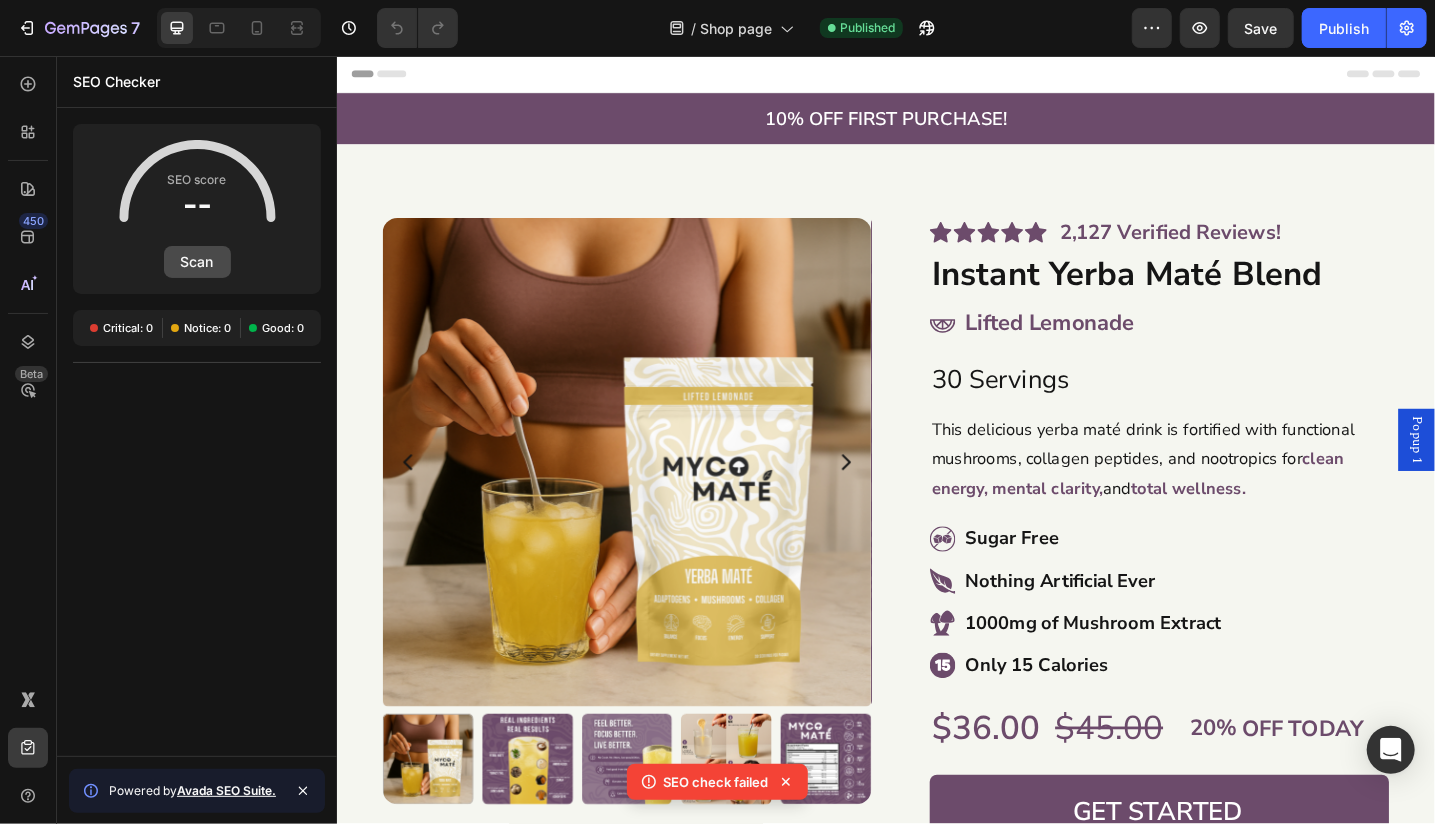 click on "Scan" at bounding box center [197, 262] 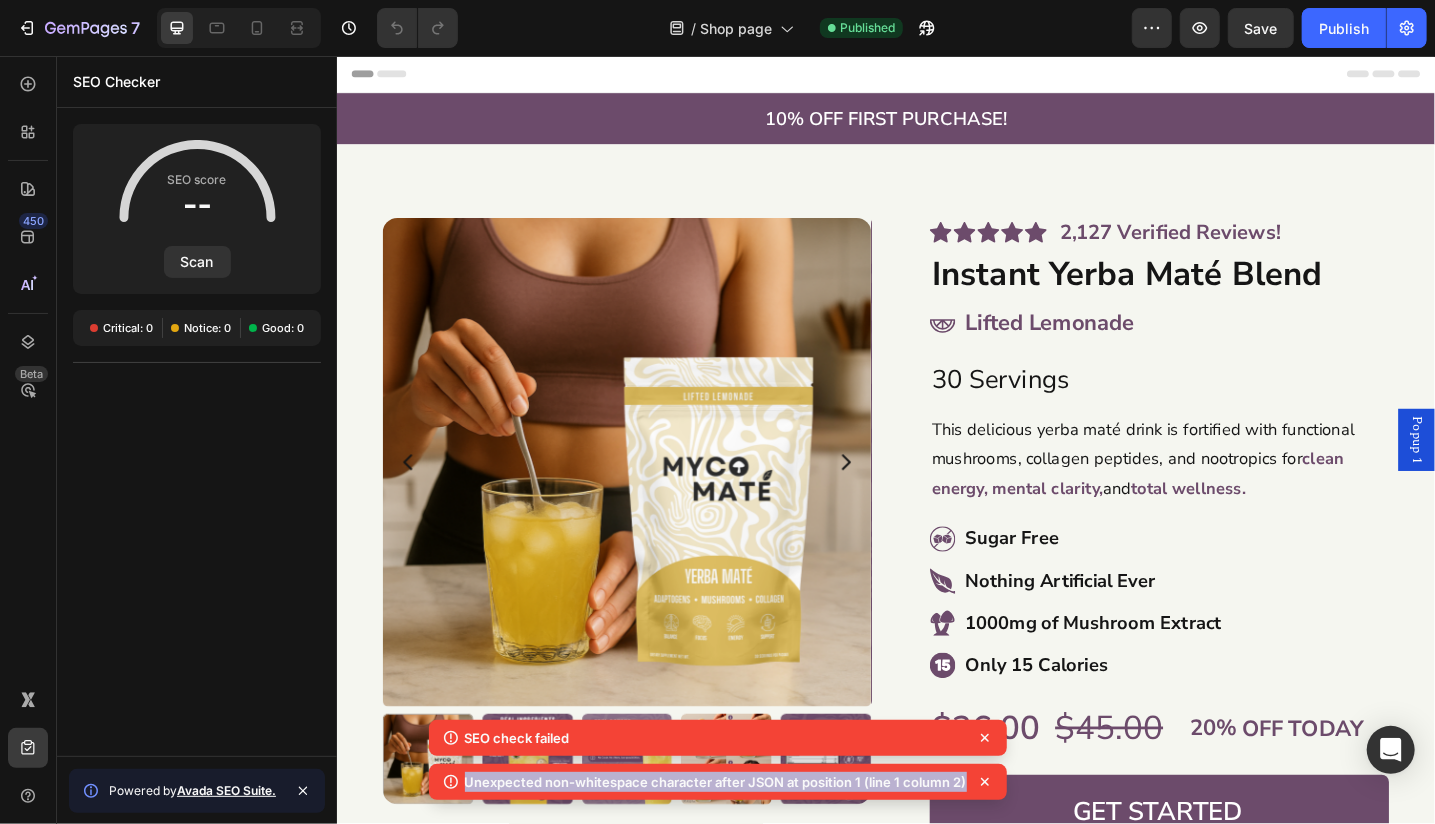 drag, startPoint x: 462, startPoint y: 784, endPoint x: 966, endPoint y: 791, distance: 504.0486 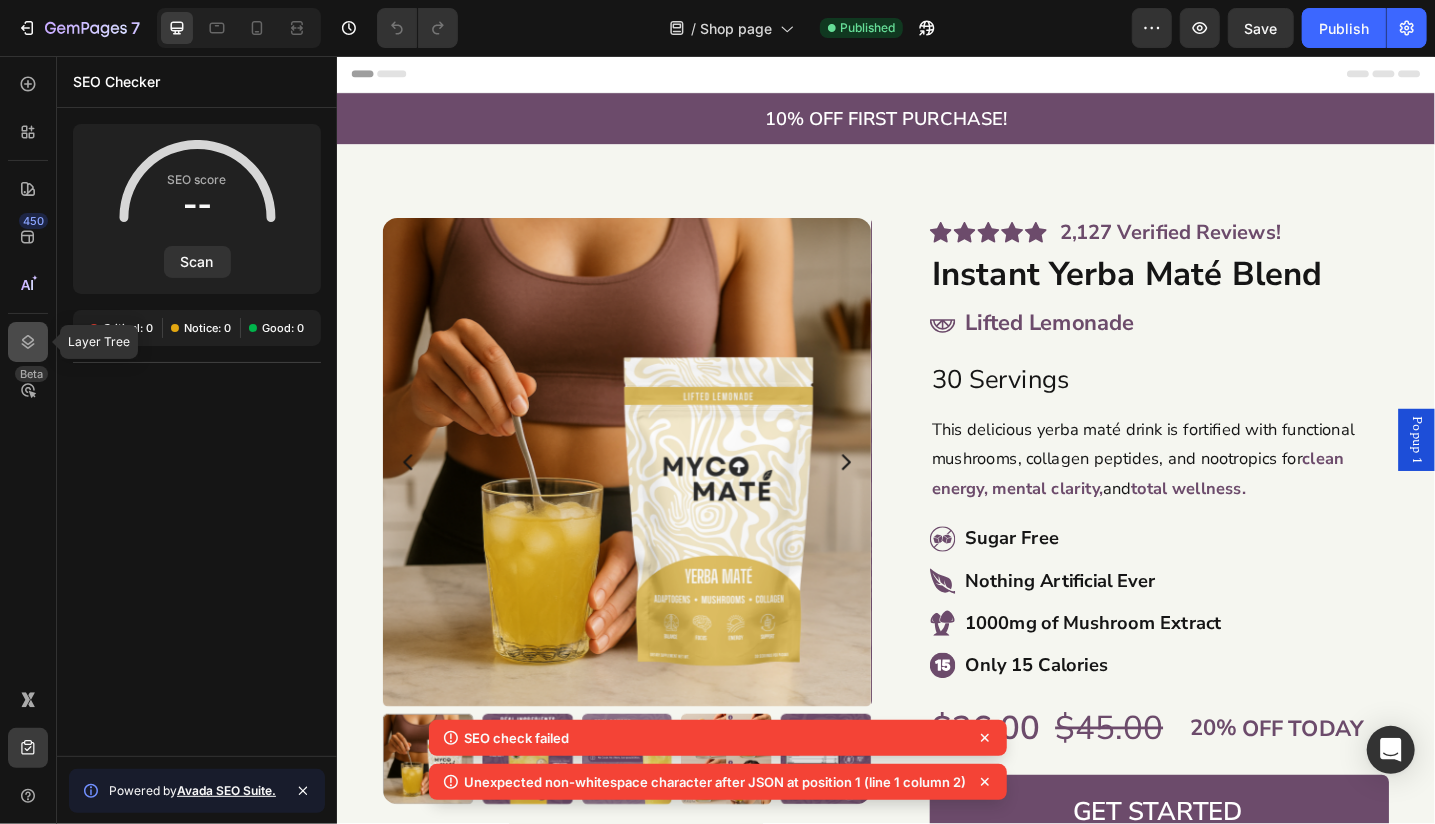 click 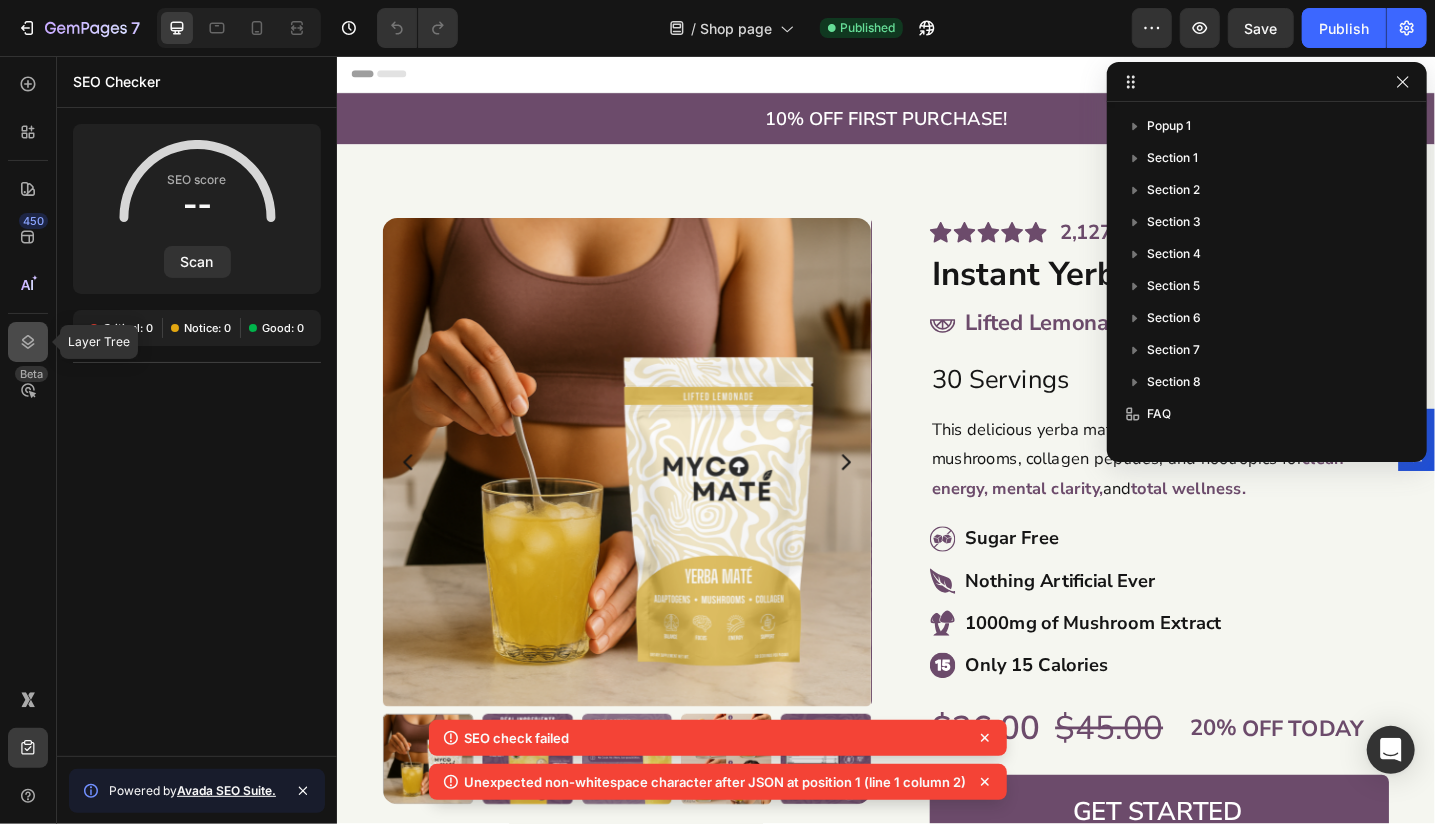 click 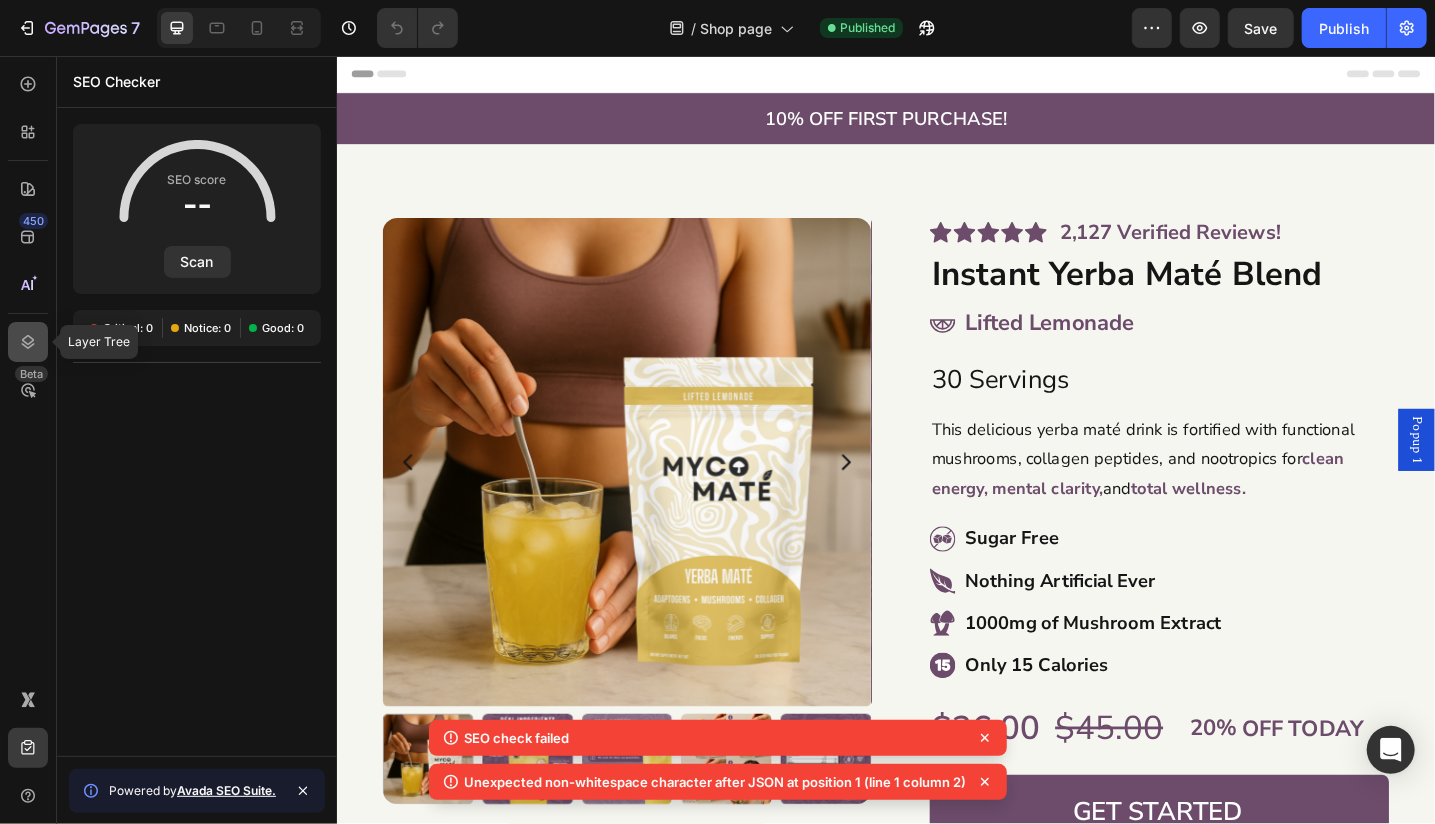 click 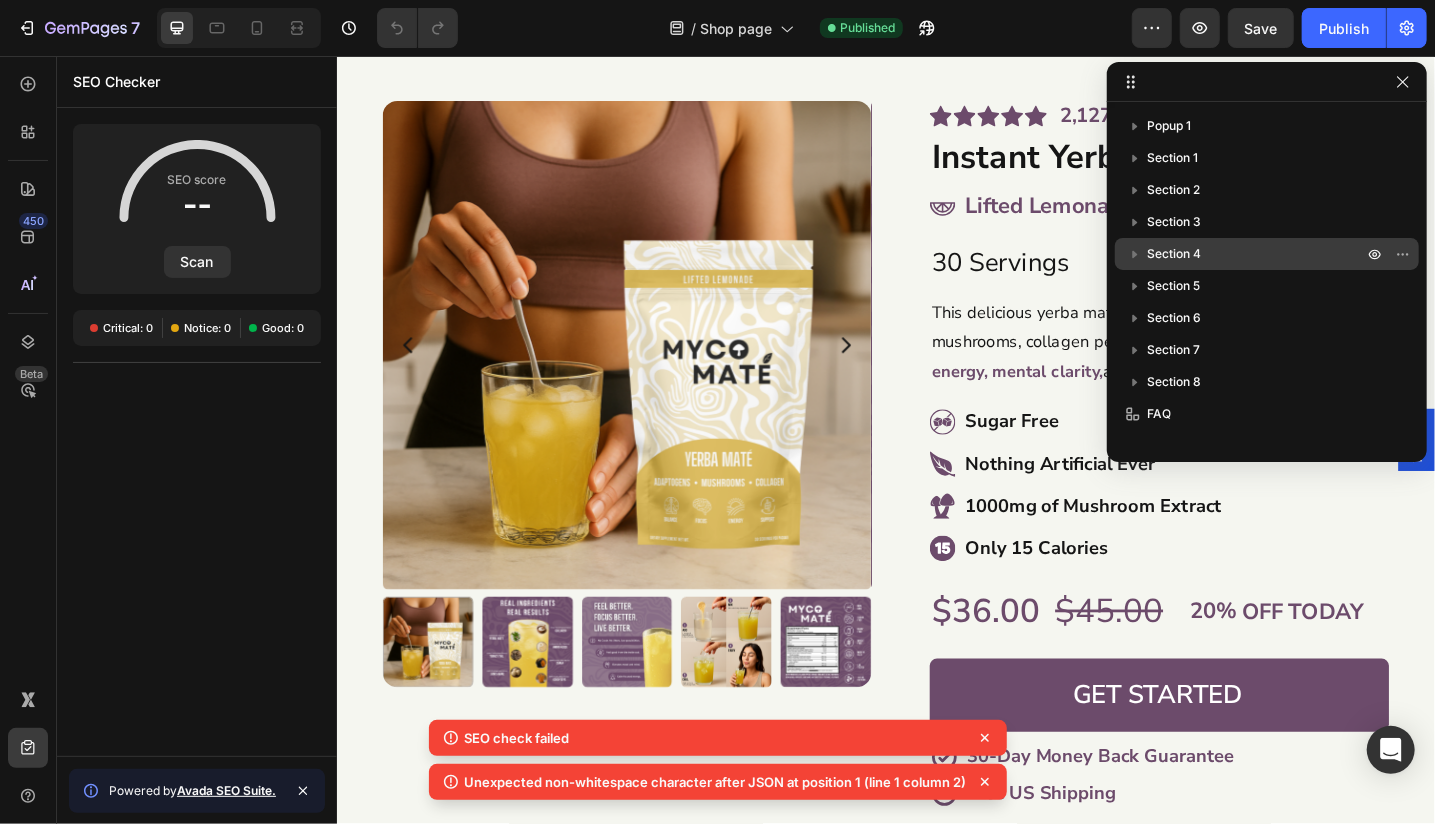 scroll, scrollTop: 333, scrollLeft: 0, axis: vertical 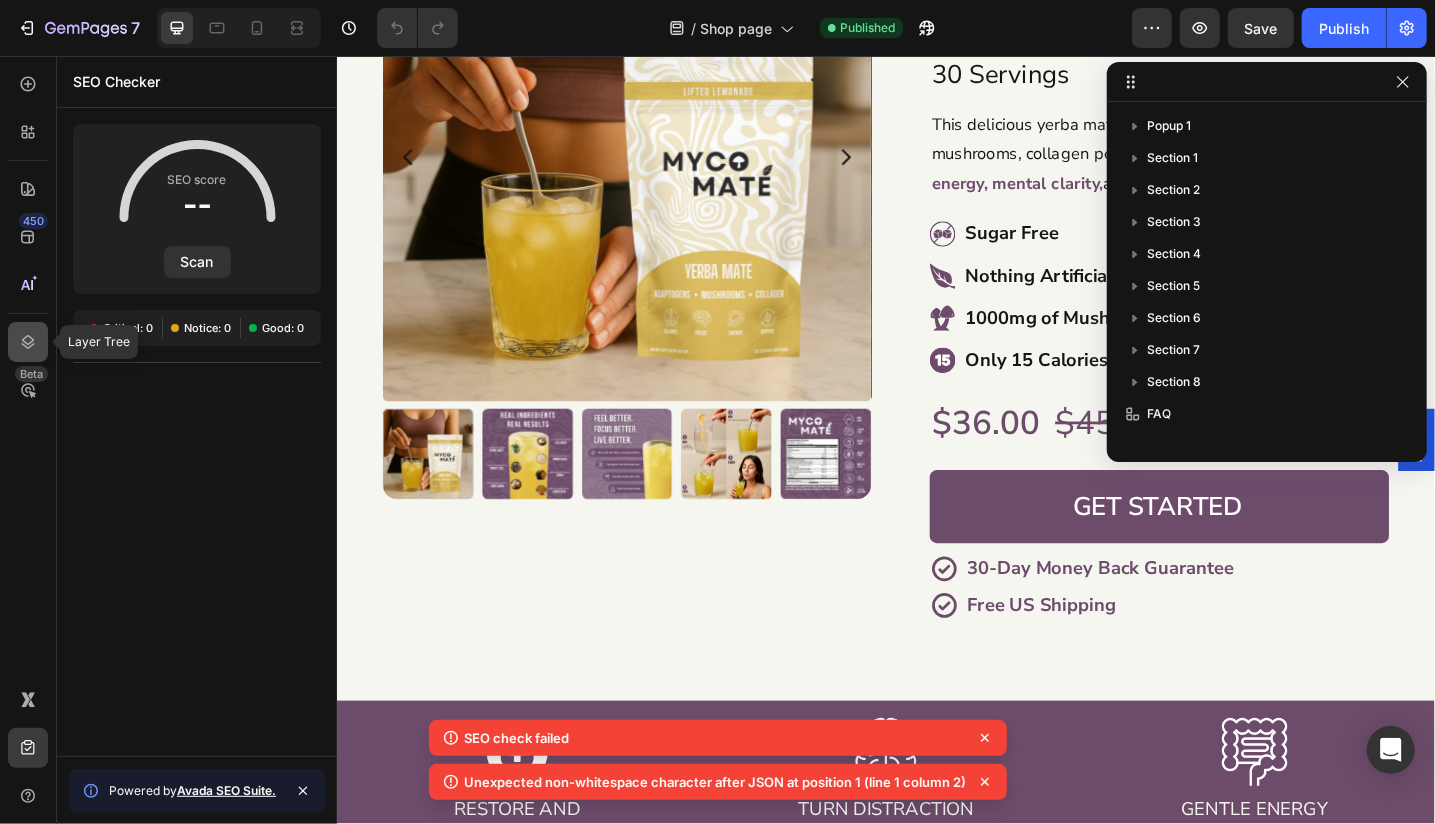 click 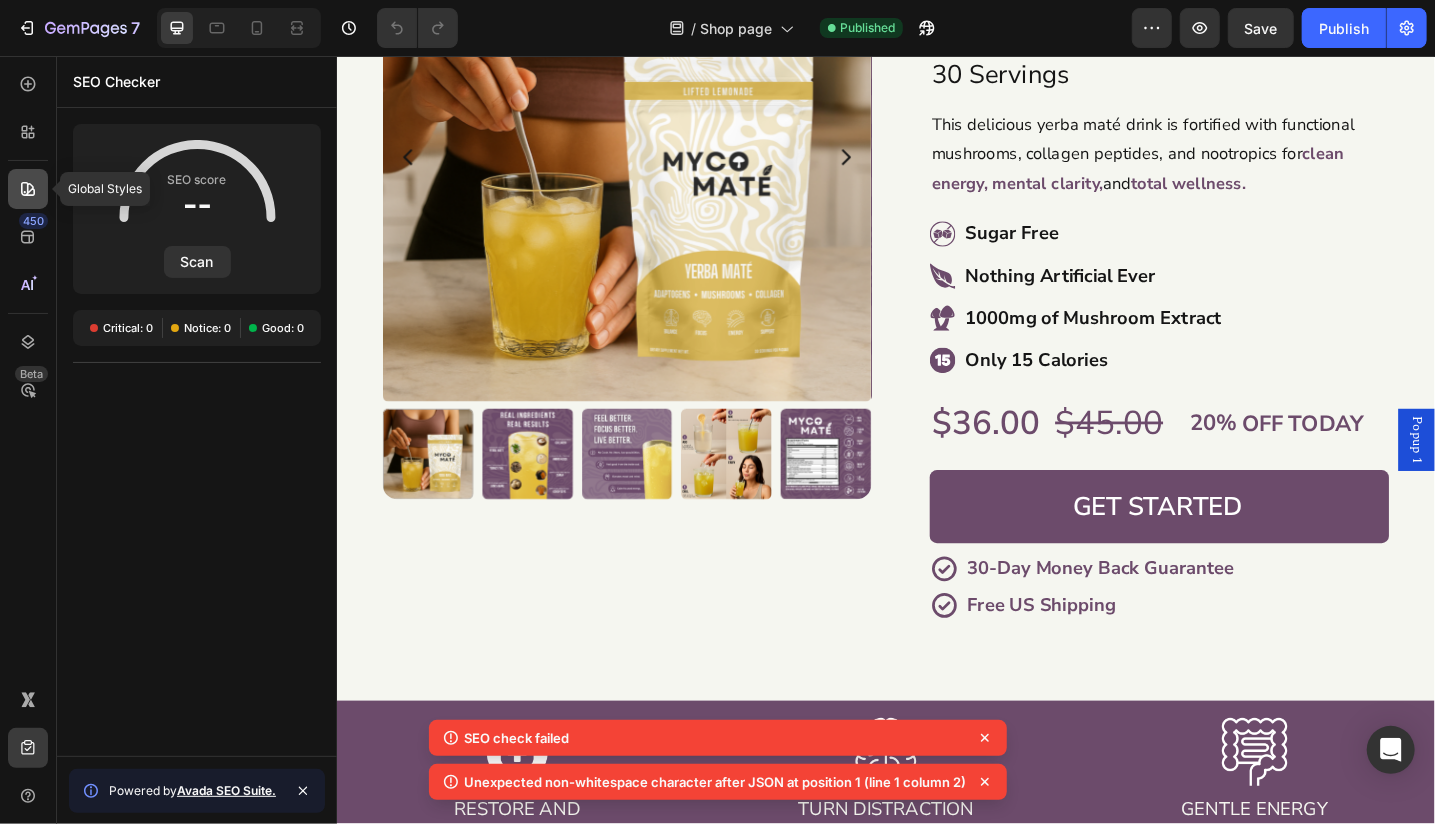 click 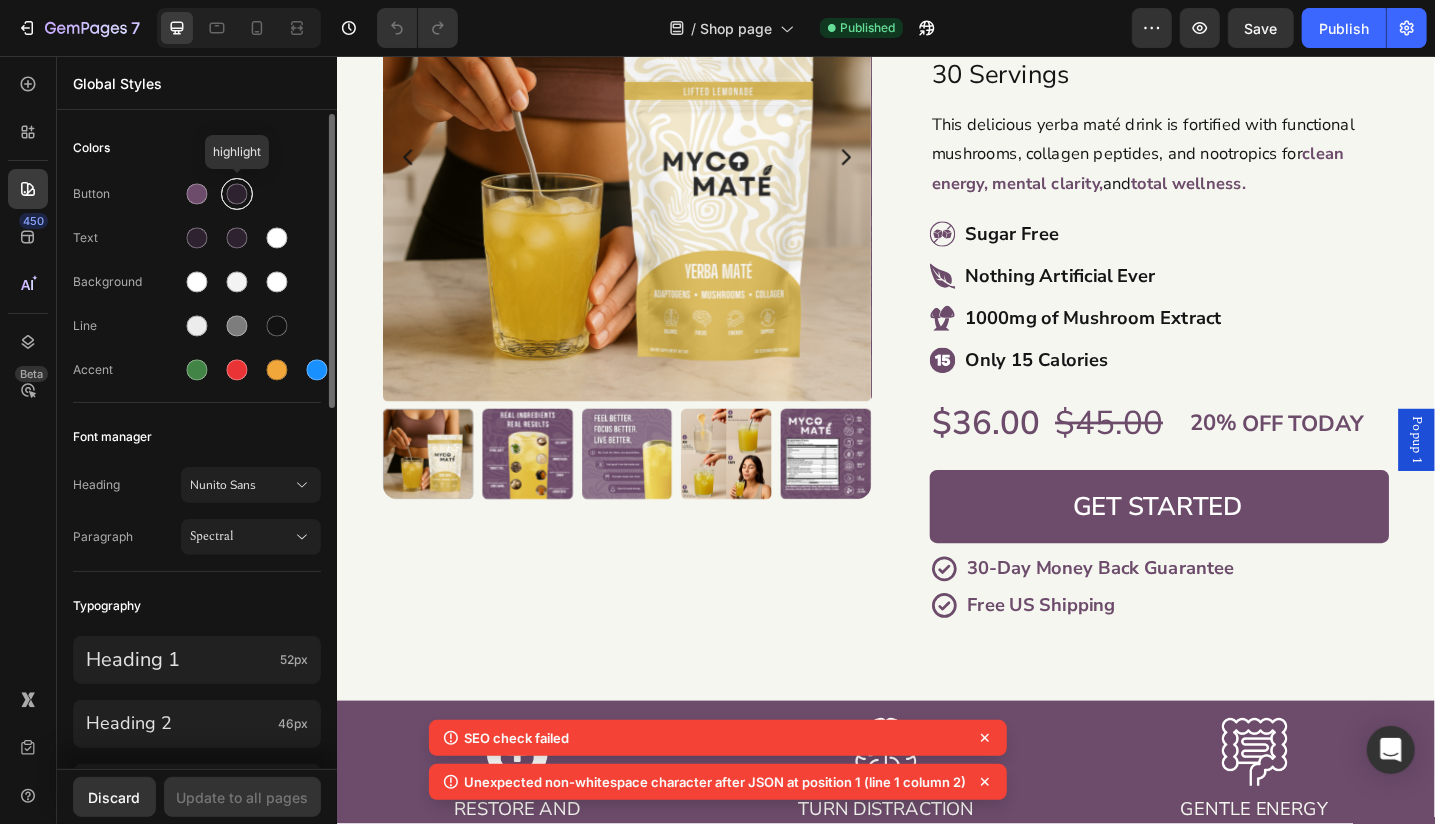 click at bounding box center [237, 194] 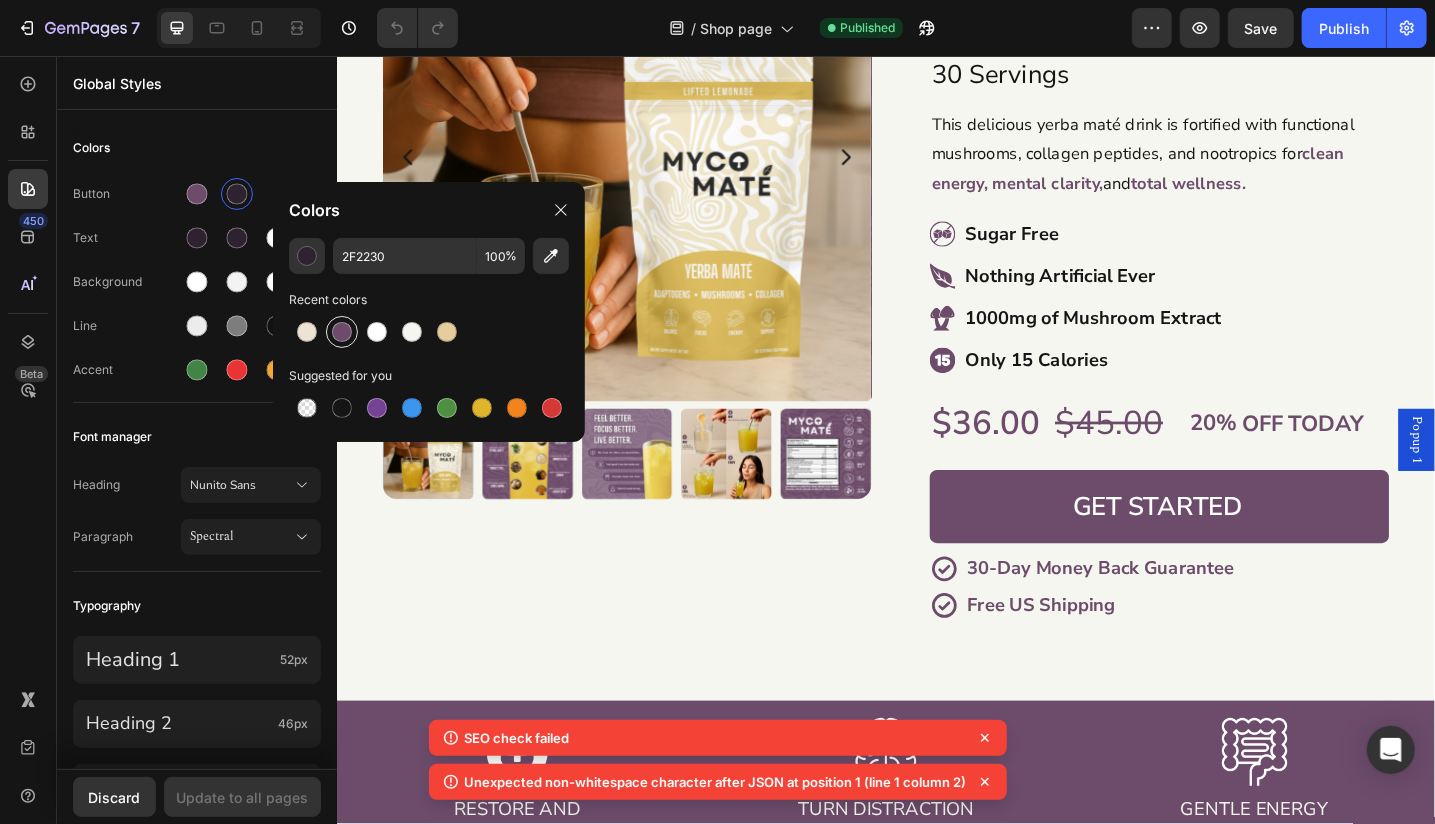 click at bounding box center [342, 332] 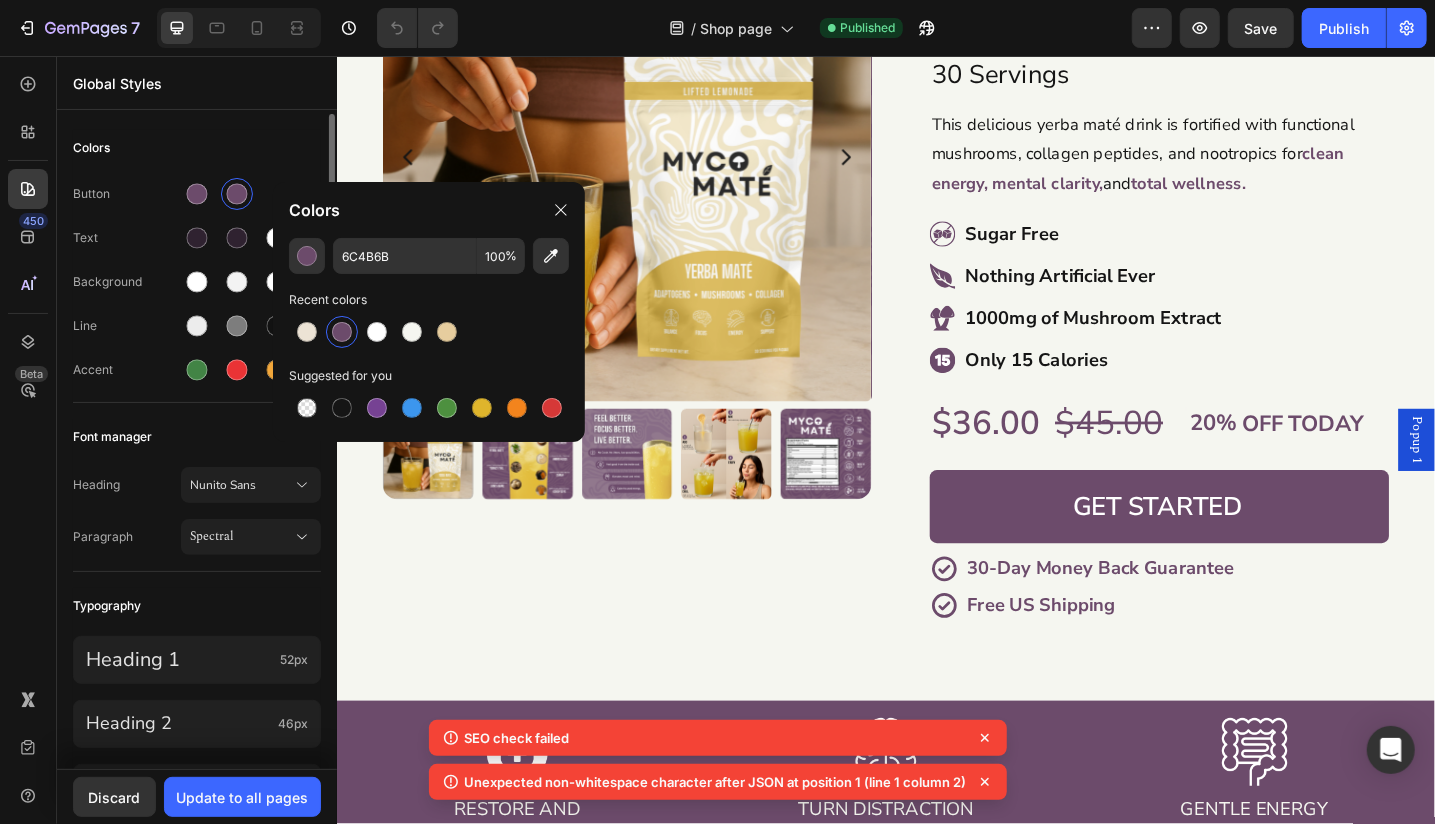 click on "Colors Button Text Background Line Accent Font manager Heading Nunito Sans Paragraph Spectral Typography Heading 1 52px Heading 2 46px Heading 3 41px Show more Spacing Spacing 1  (xxs) 2px Spacing 2  (xs) 4px Spacing 3  (s) 8px Show more Default row width Row width  1200px Page padding  16px Corners Small 3 px Medium 6 px Large 16 px" at bounding box center [197, 846] 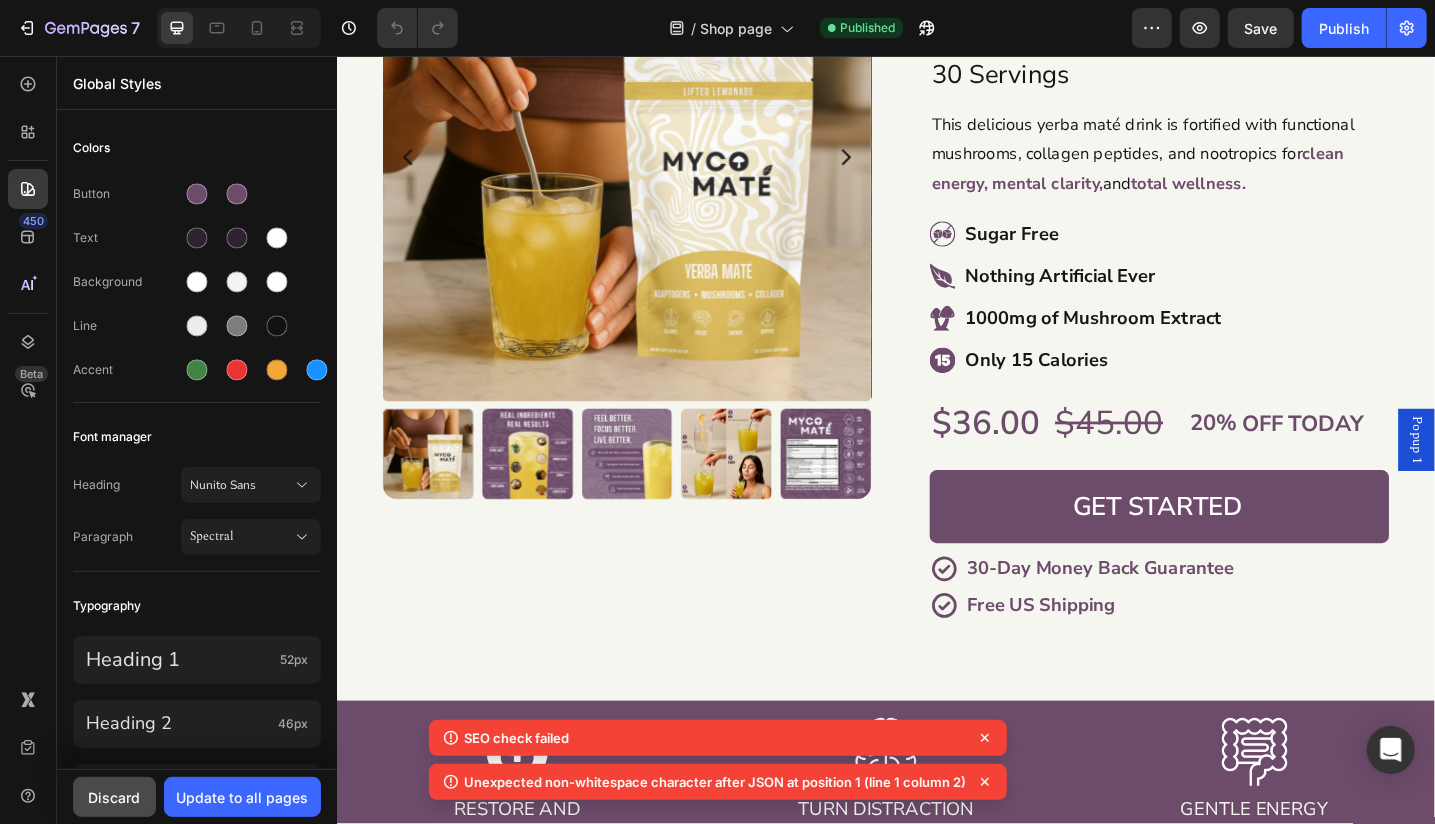 click on "Discard" at bounding box center [114, 797] 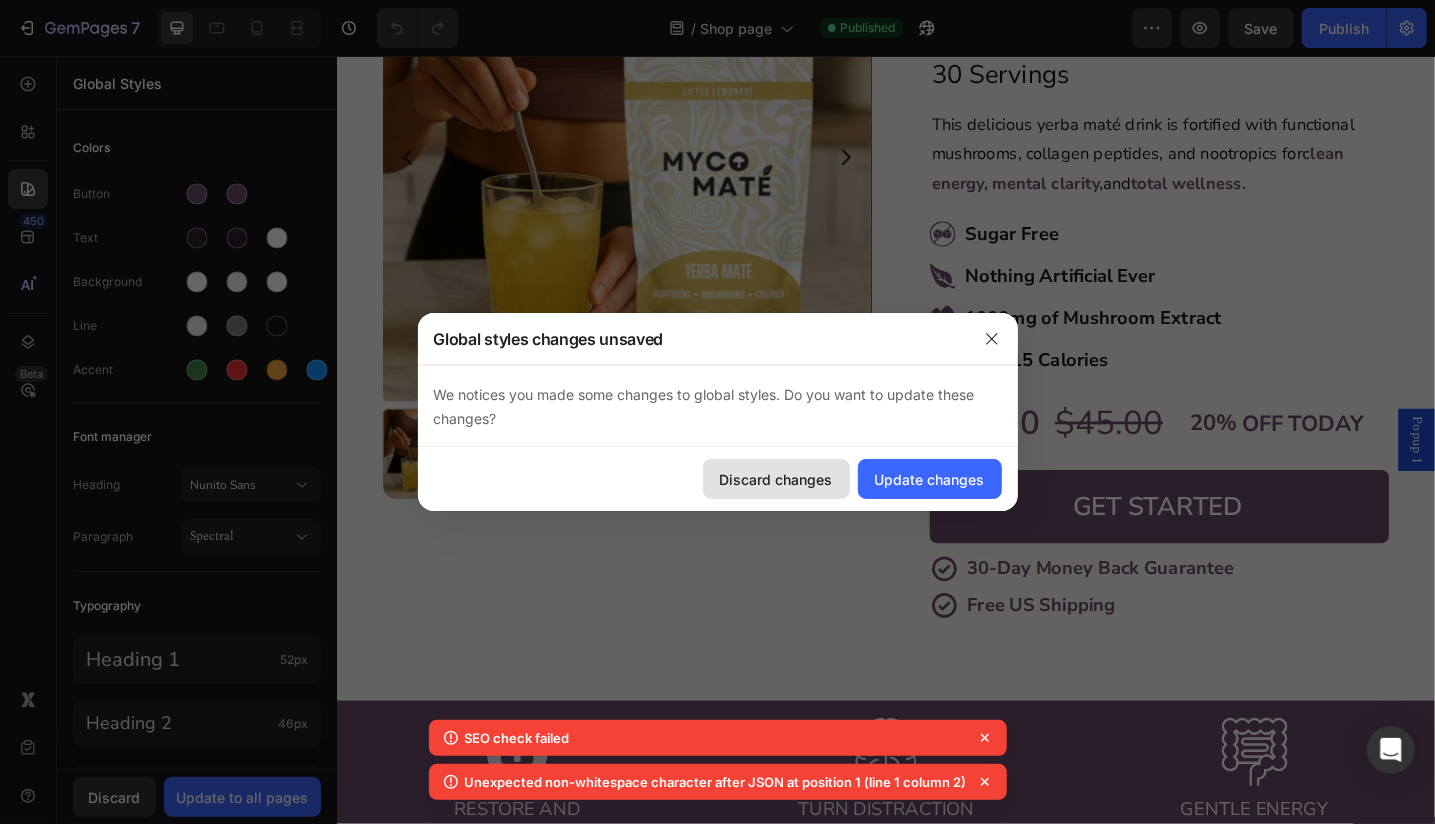 click on "Discard changes" at bounding box center [776, 479] 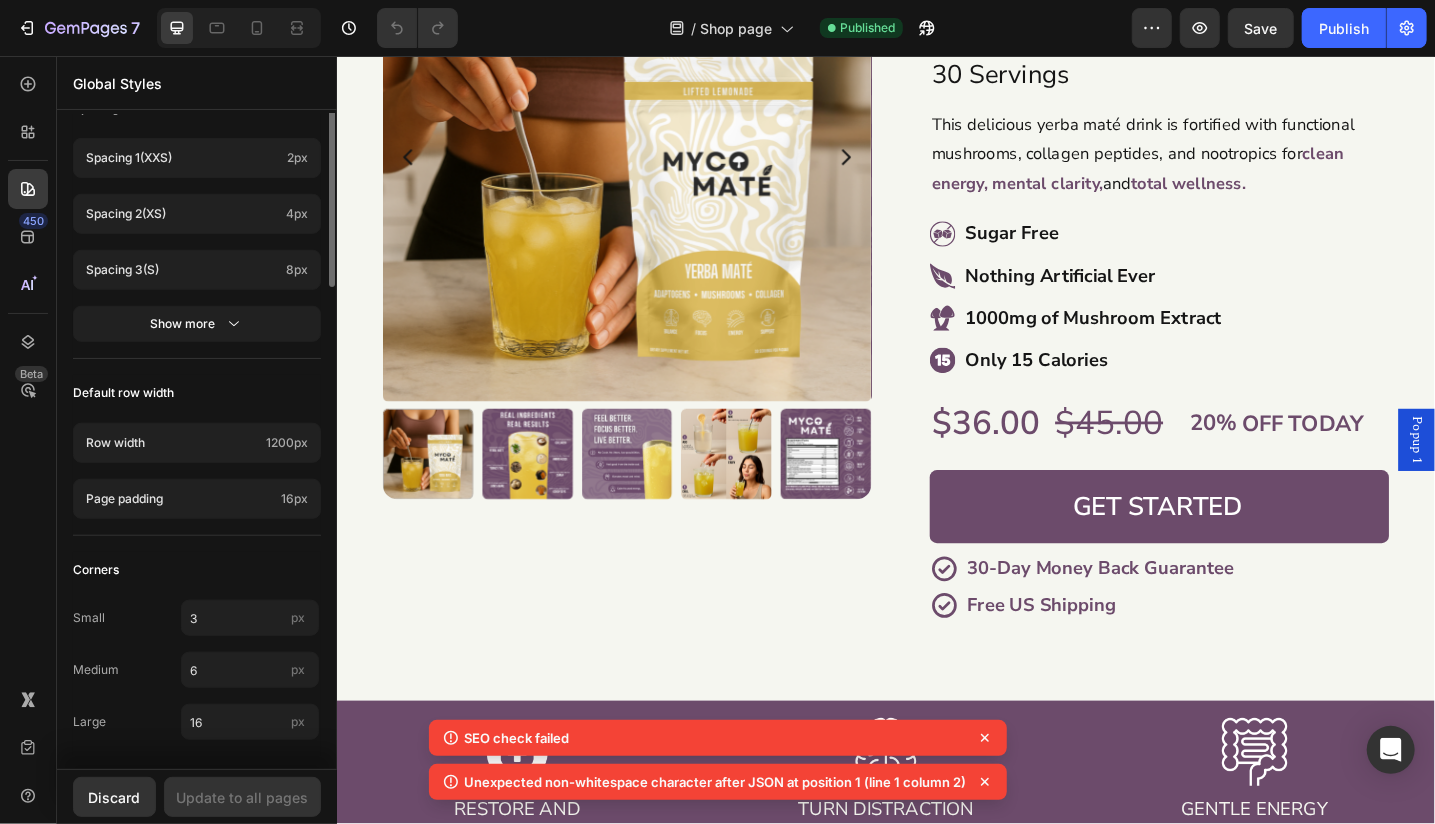 scroll, scrollTop: 0, scrollLeft: 0, axis: both 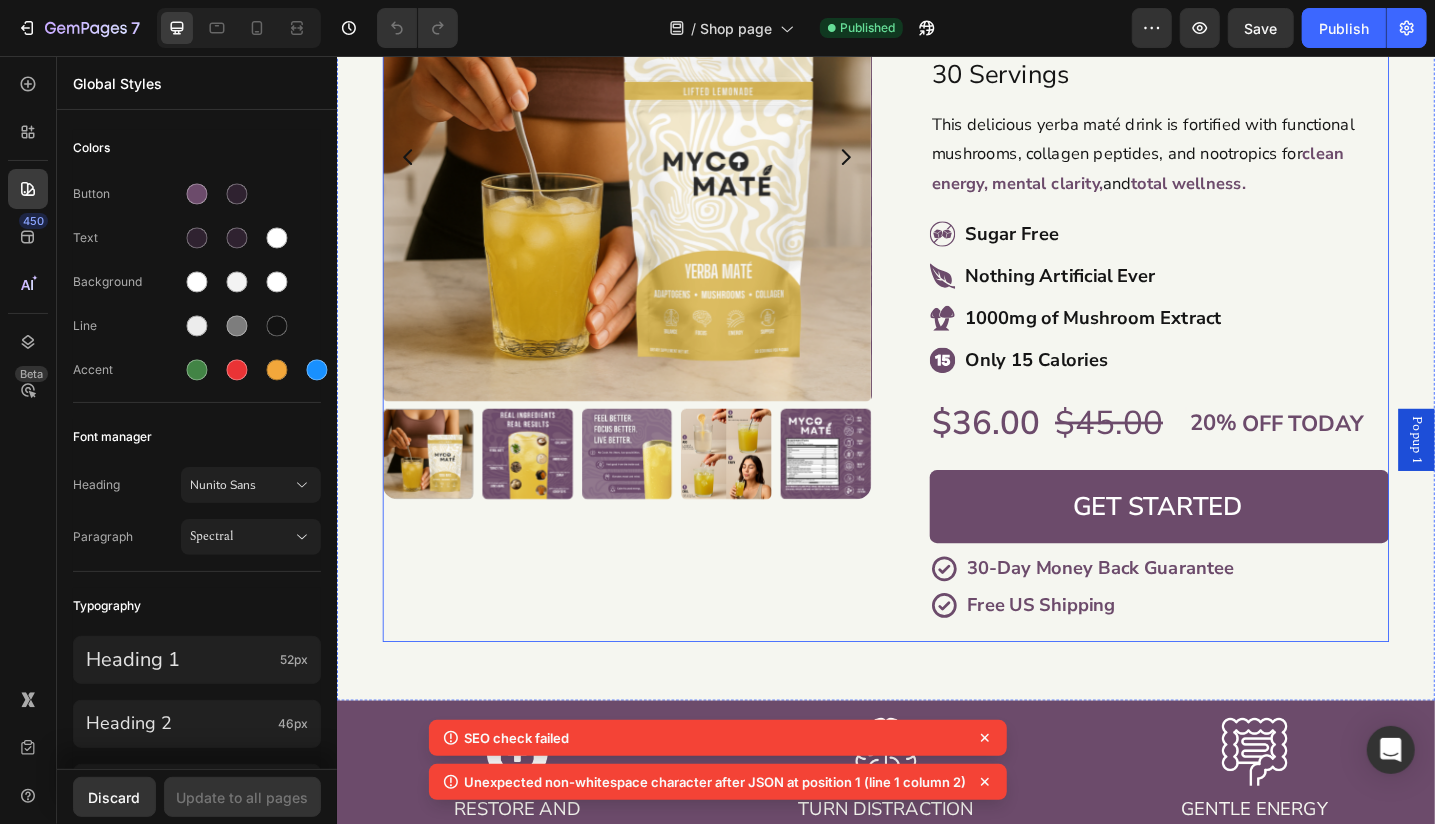 click on "Product Images" at bounding box center (653, 297) 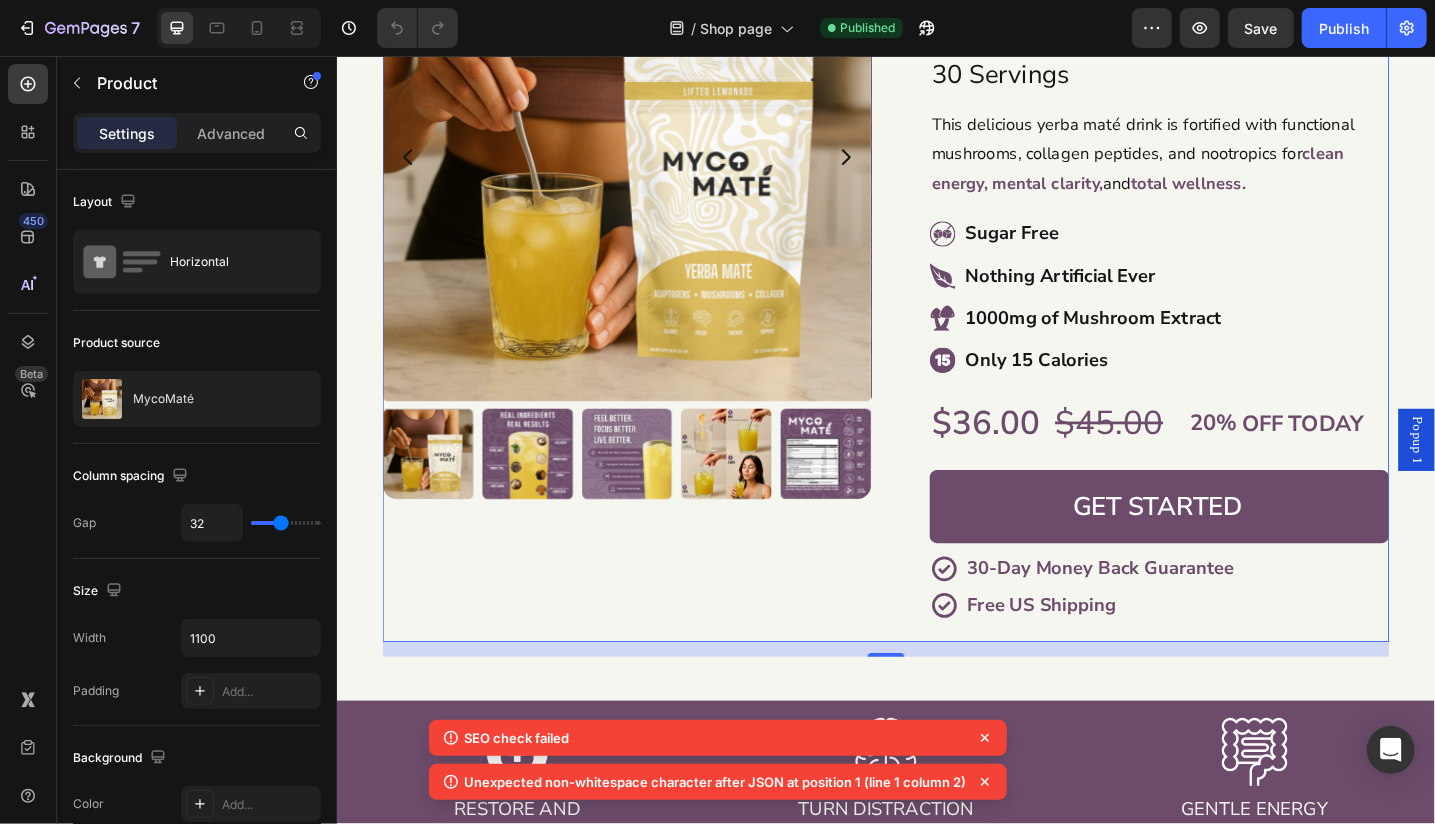 click on "Product Images" at bounding box center (653, 297) 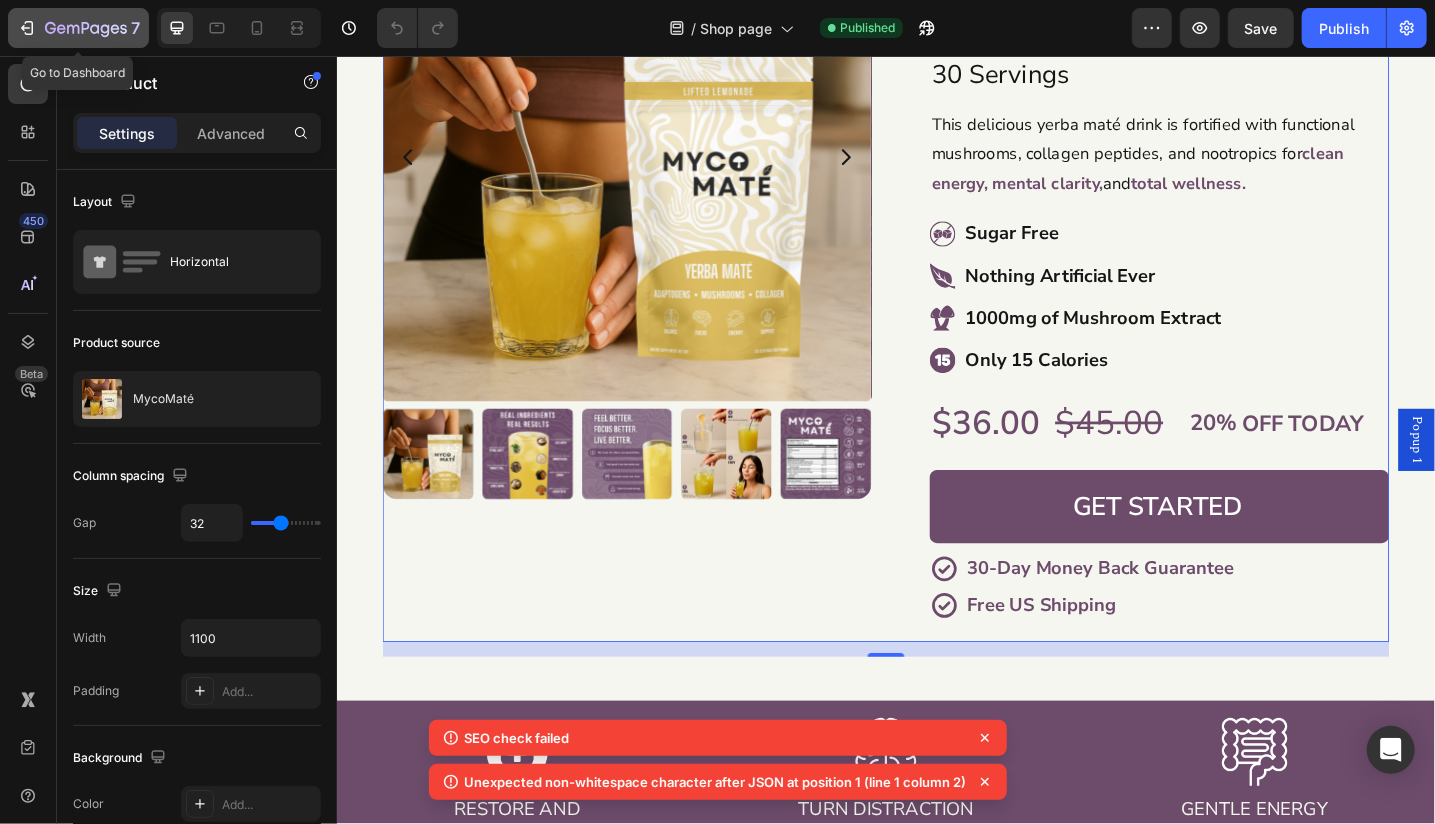 click 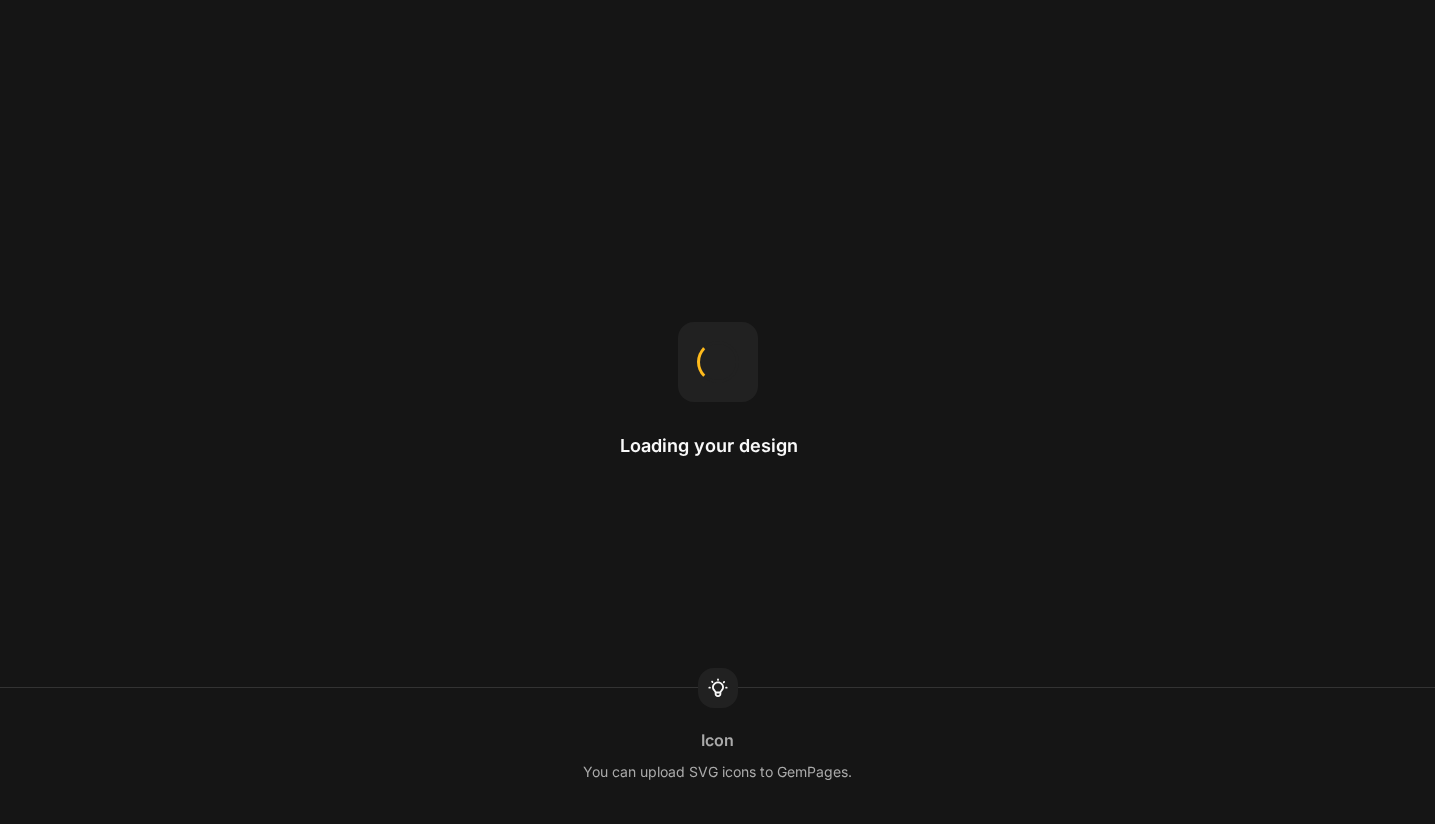 scroll, scrollTop: 0, scrollLeft: 0, axis: both 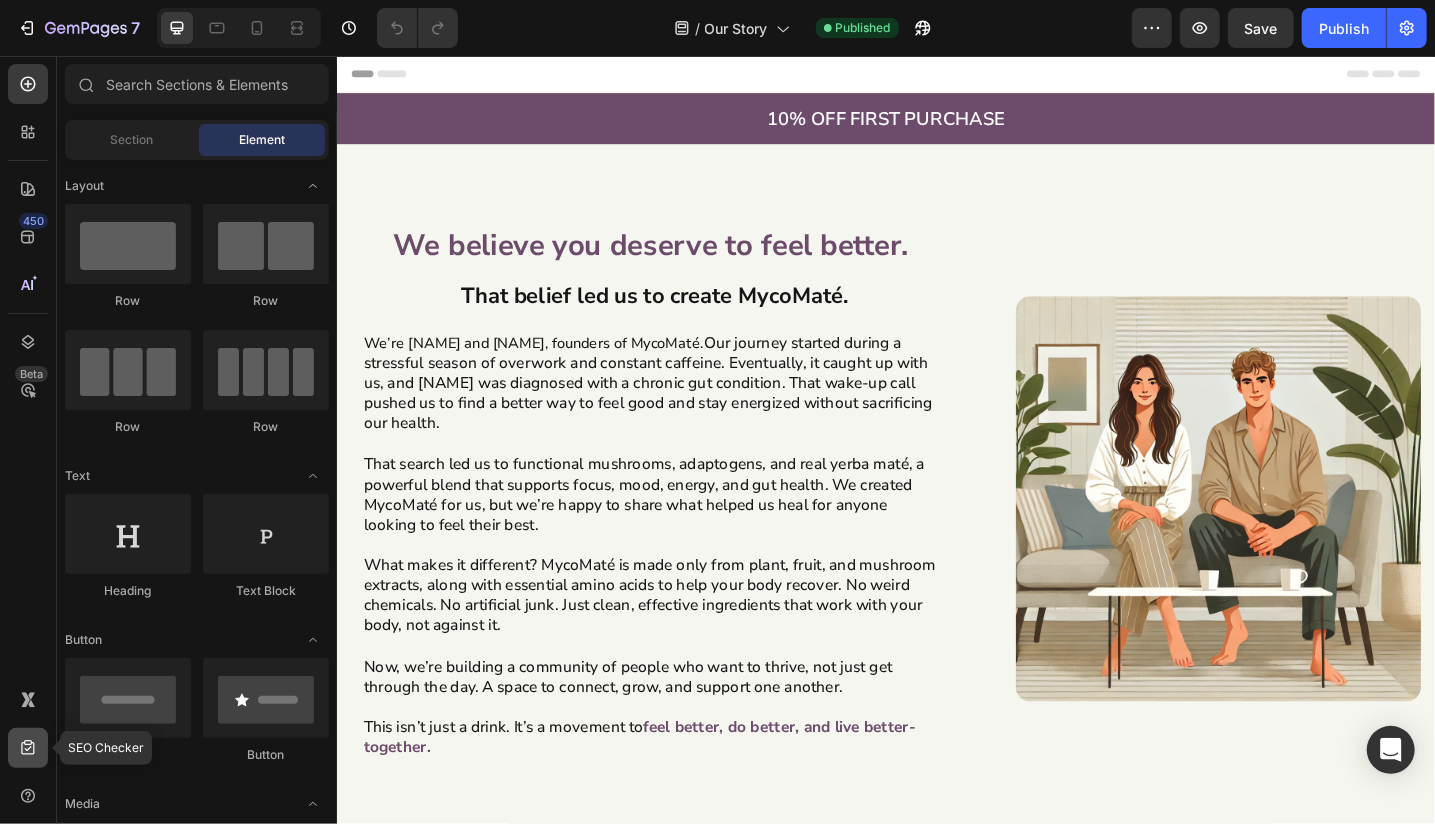 click 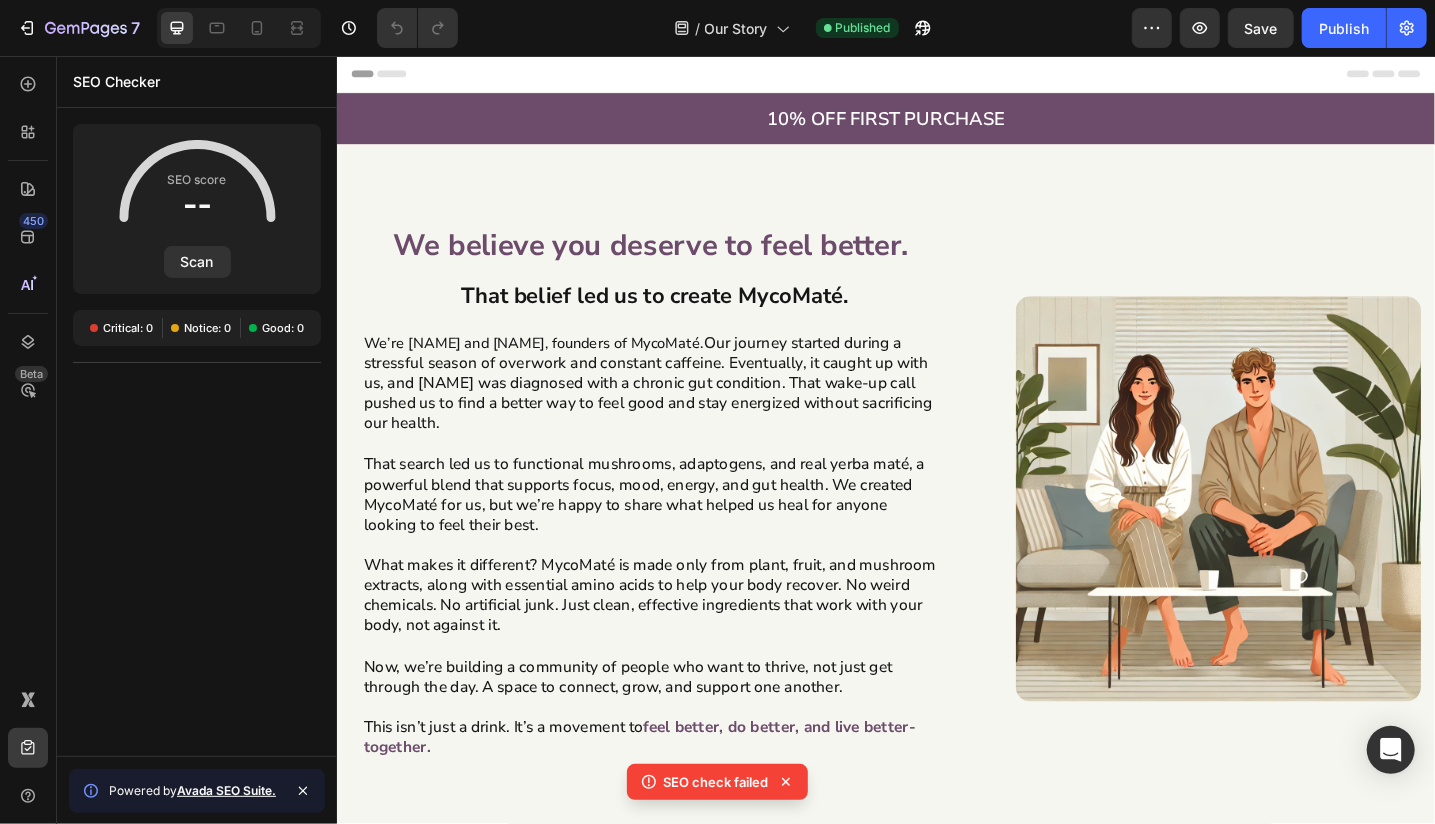 click on "SEO check failed" at bounding box center (715, 782) 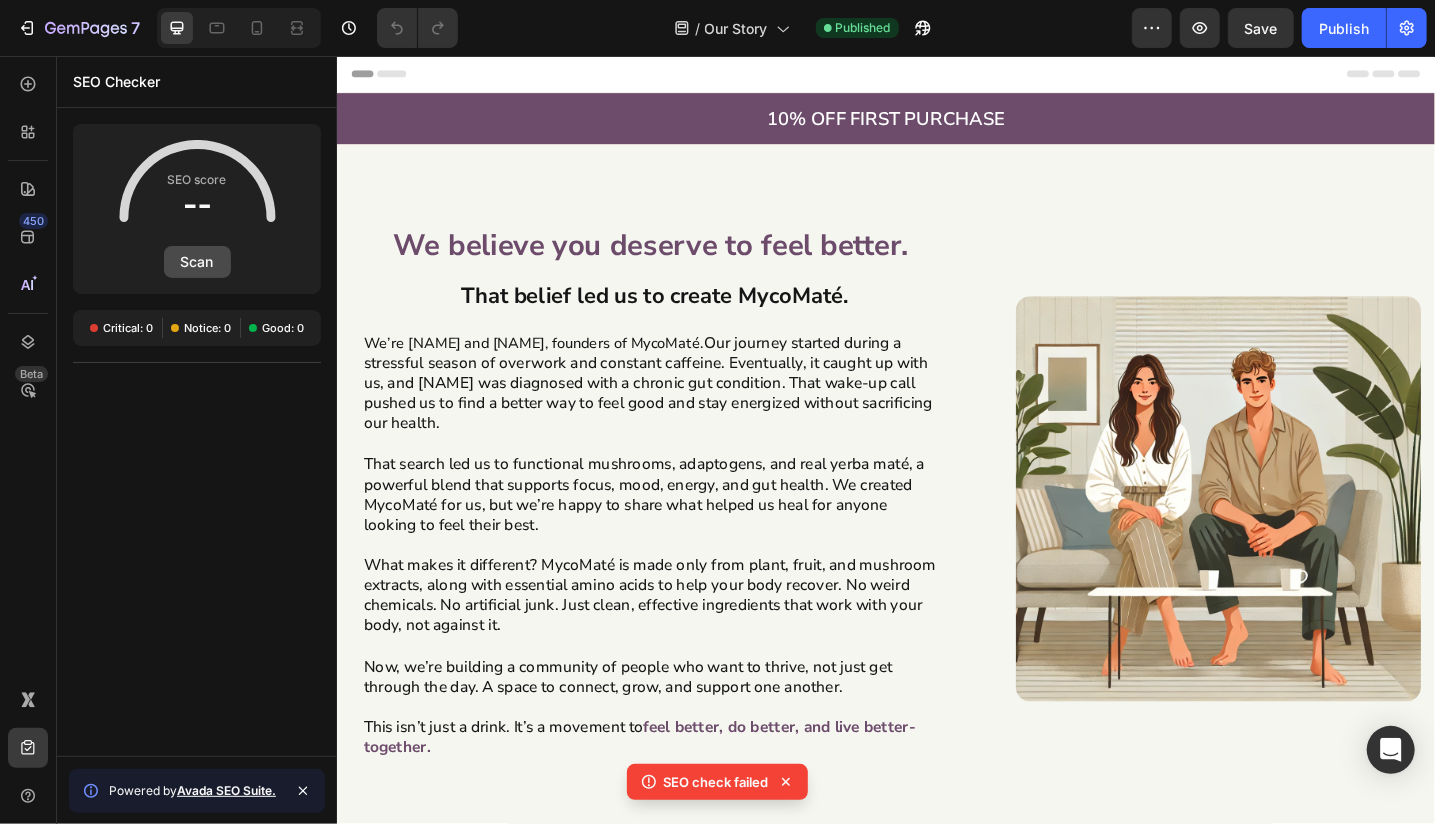 click on "Scan" at bounding box center [197, 262] 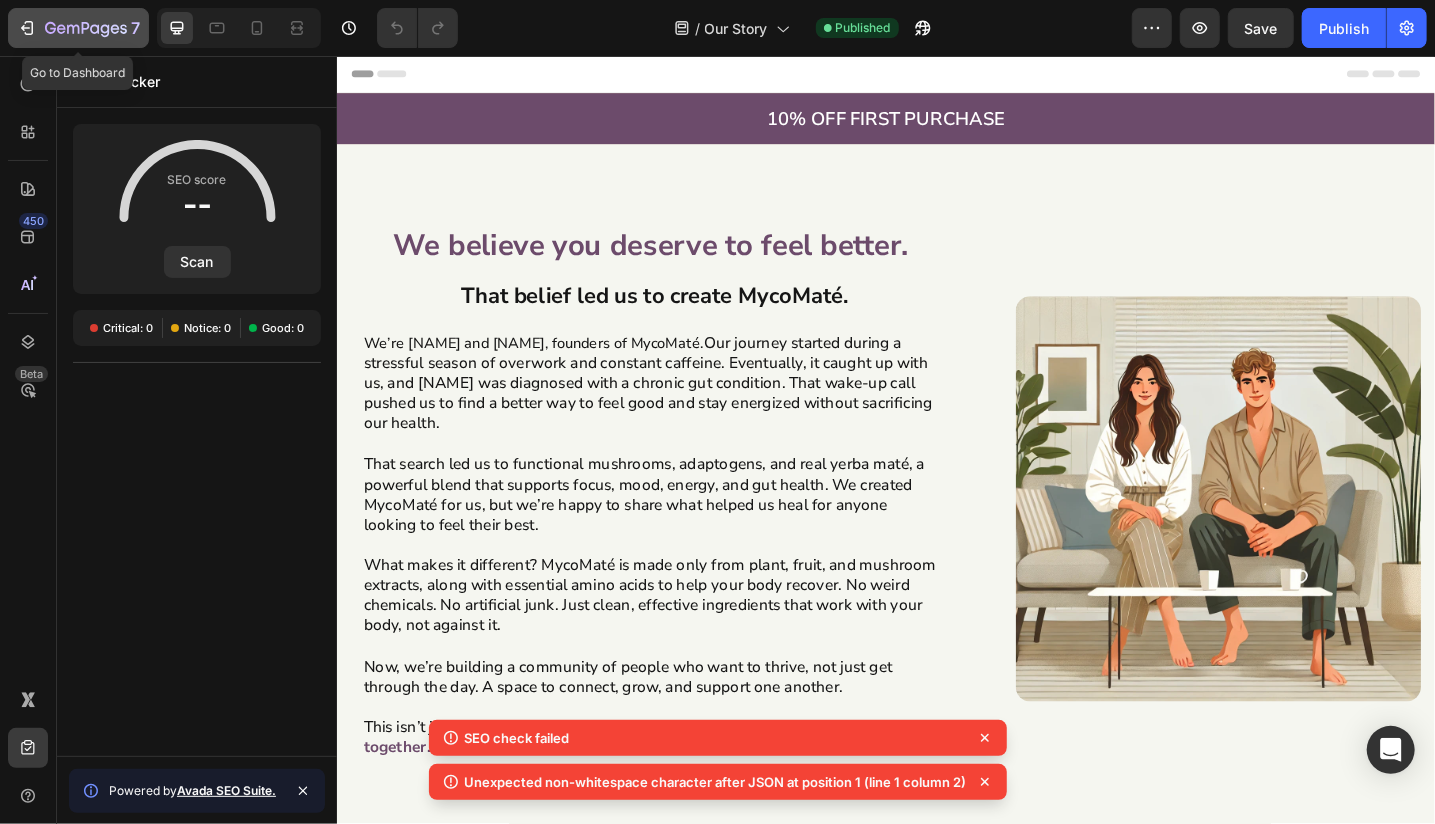 click on "7" 